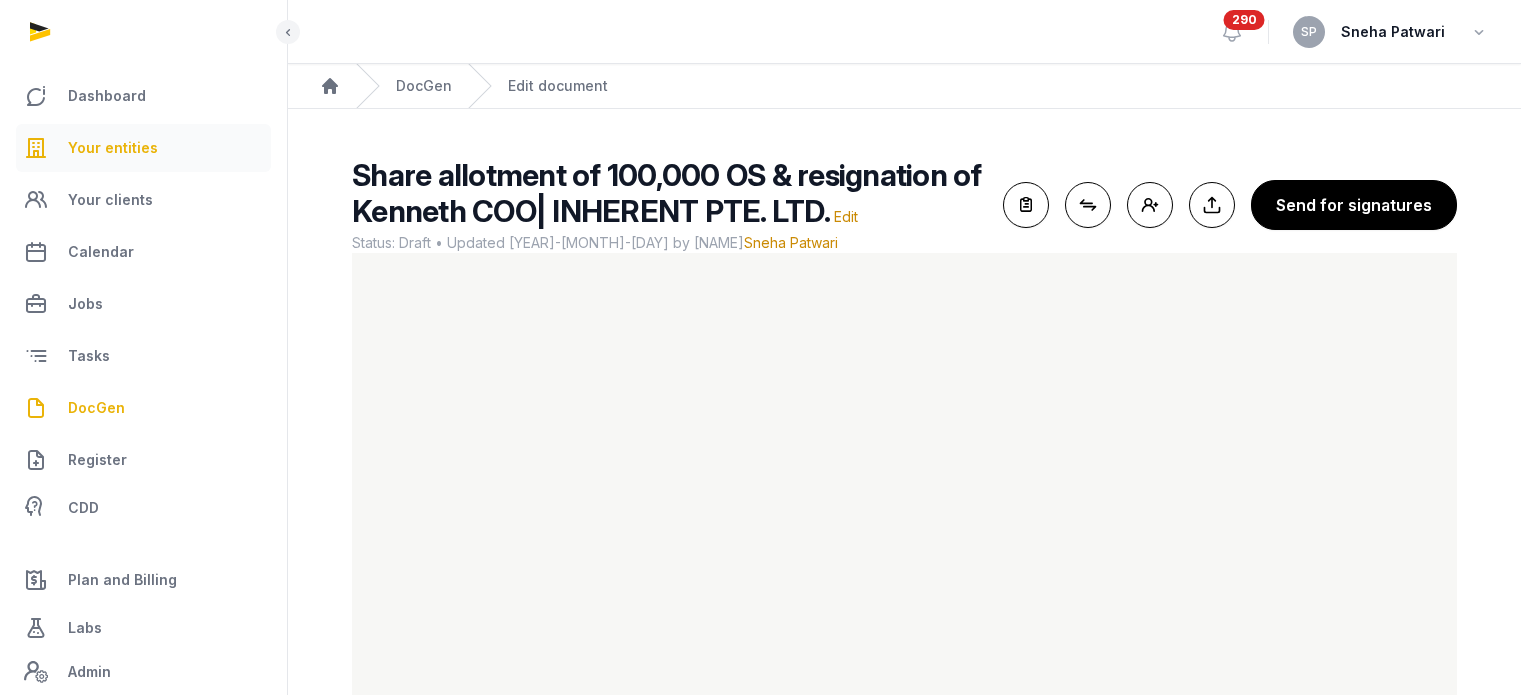 scroll, scrollTop: 119, scrollLeft: 0, axis: vertical 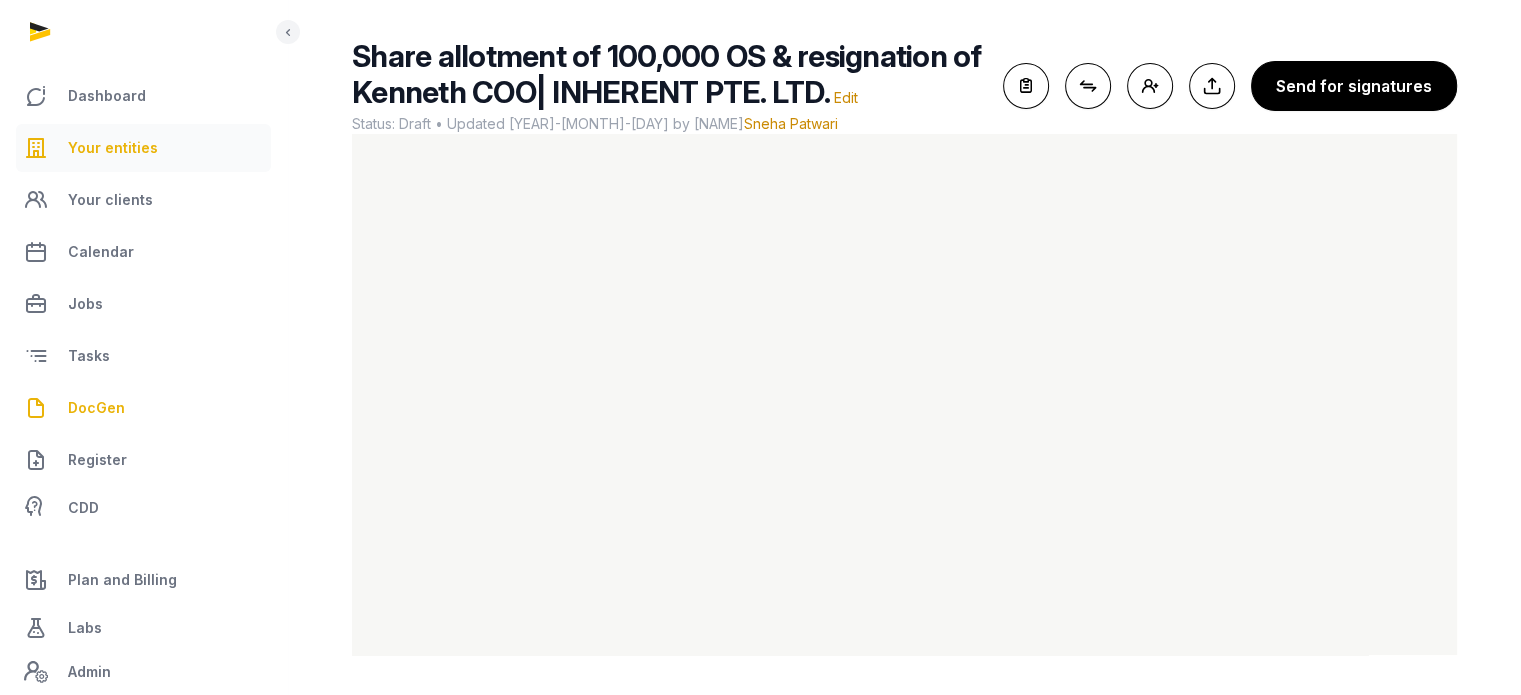 click on "Your entities" at bounding box center (143, 148) 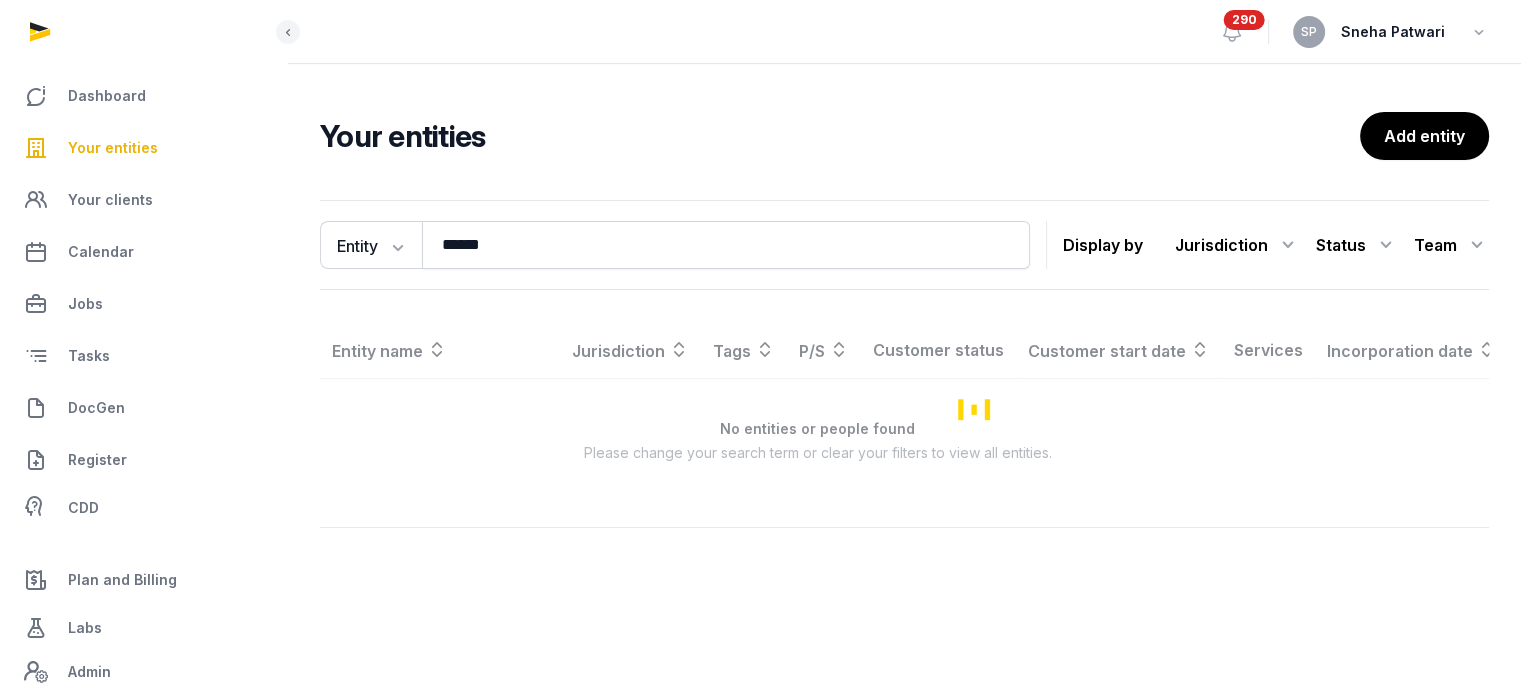 scroll, scrollTop: 0, scrollLeft: 0, axis: both 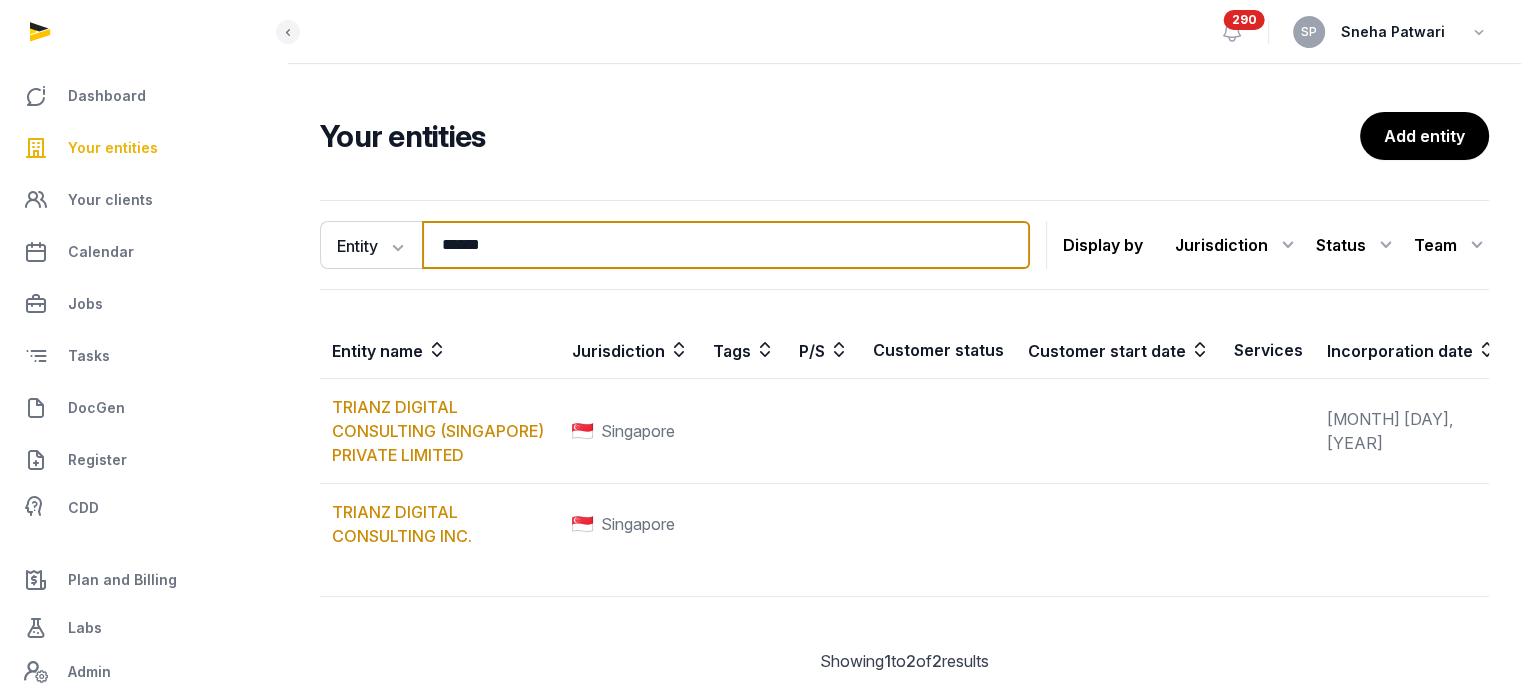 click on "******" at bounding box center [726, 245] 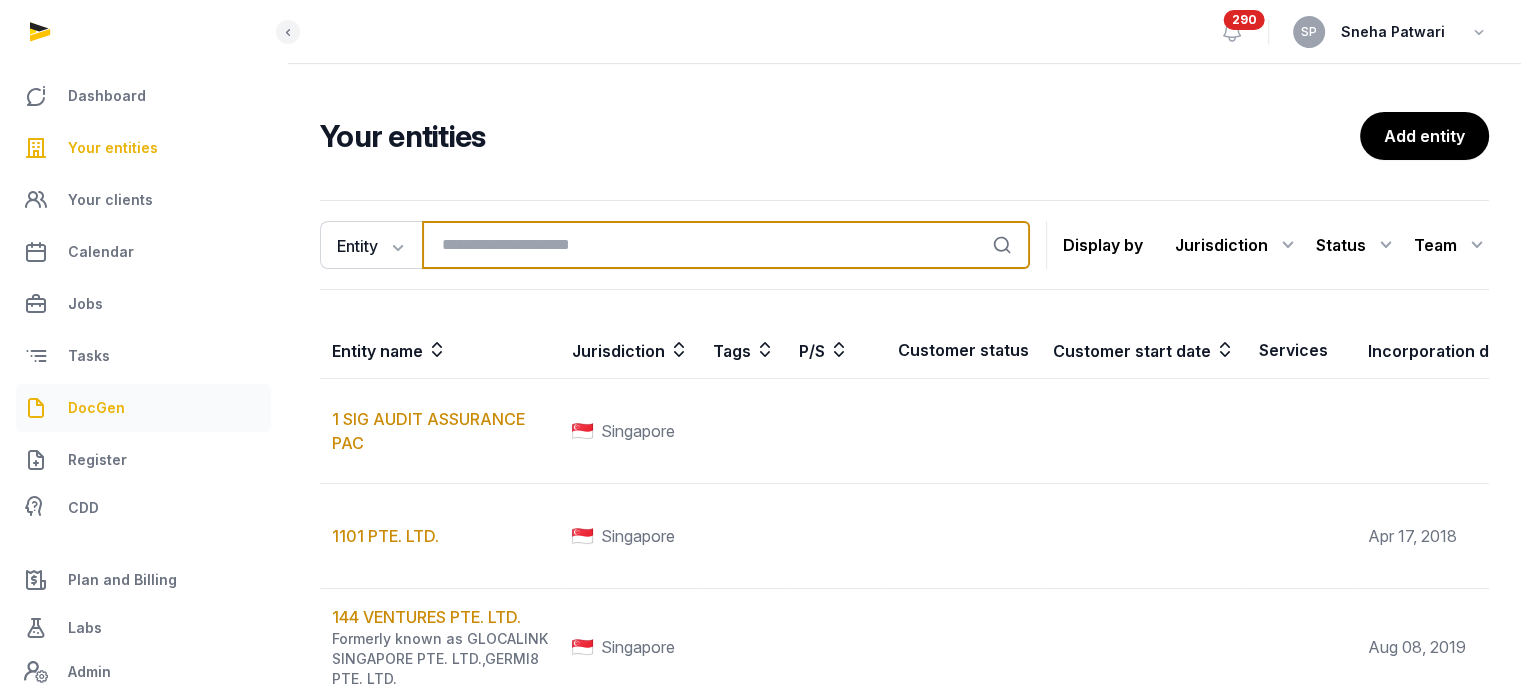 type 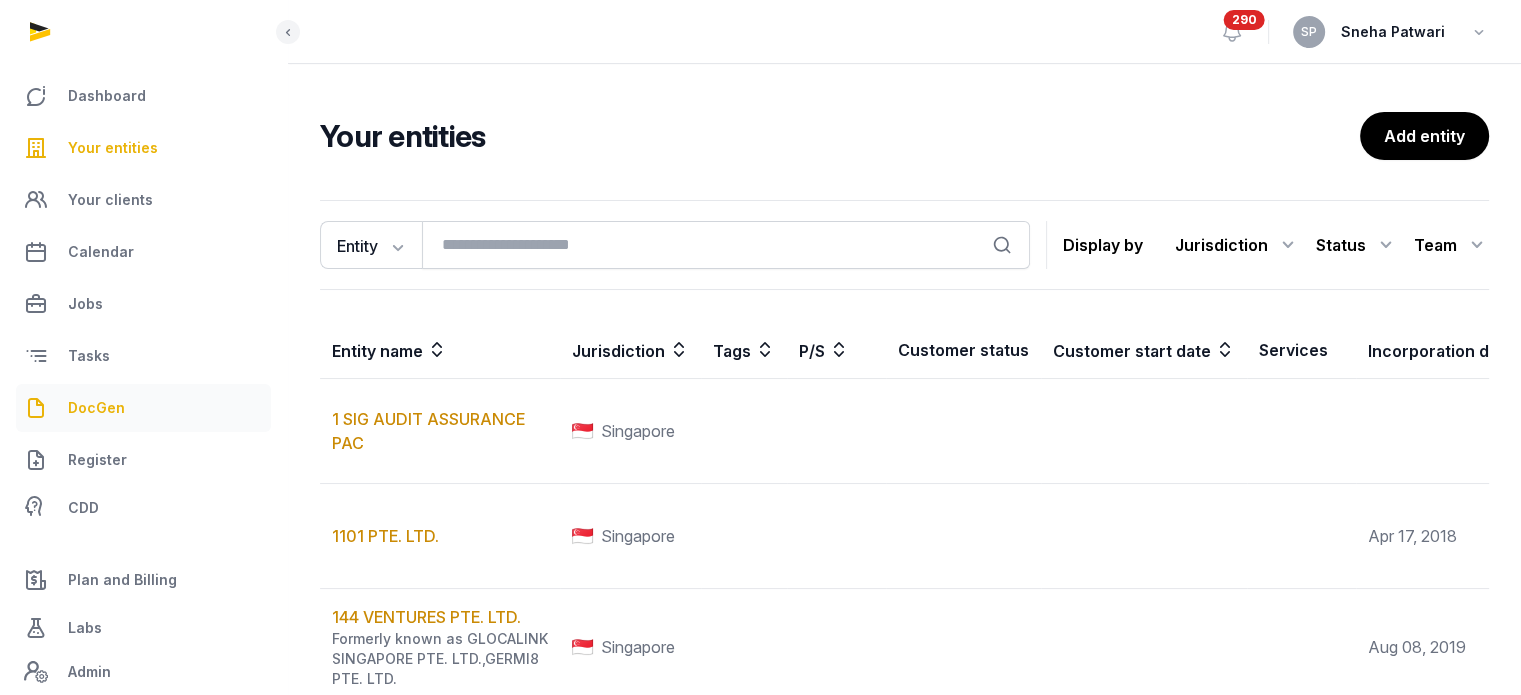 click on "DocGen" at bounding box center [143, 408] 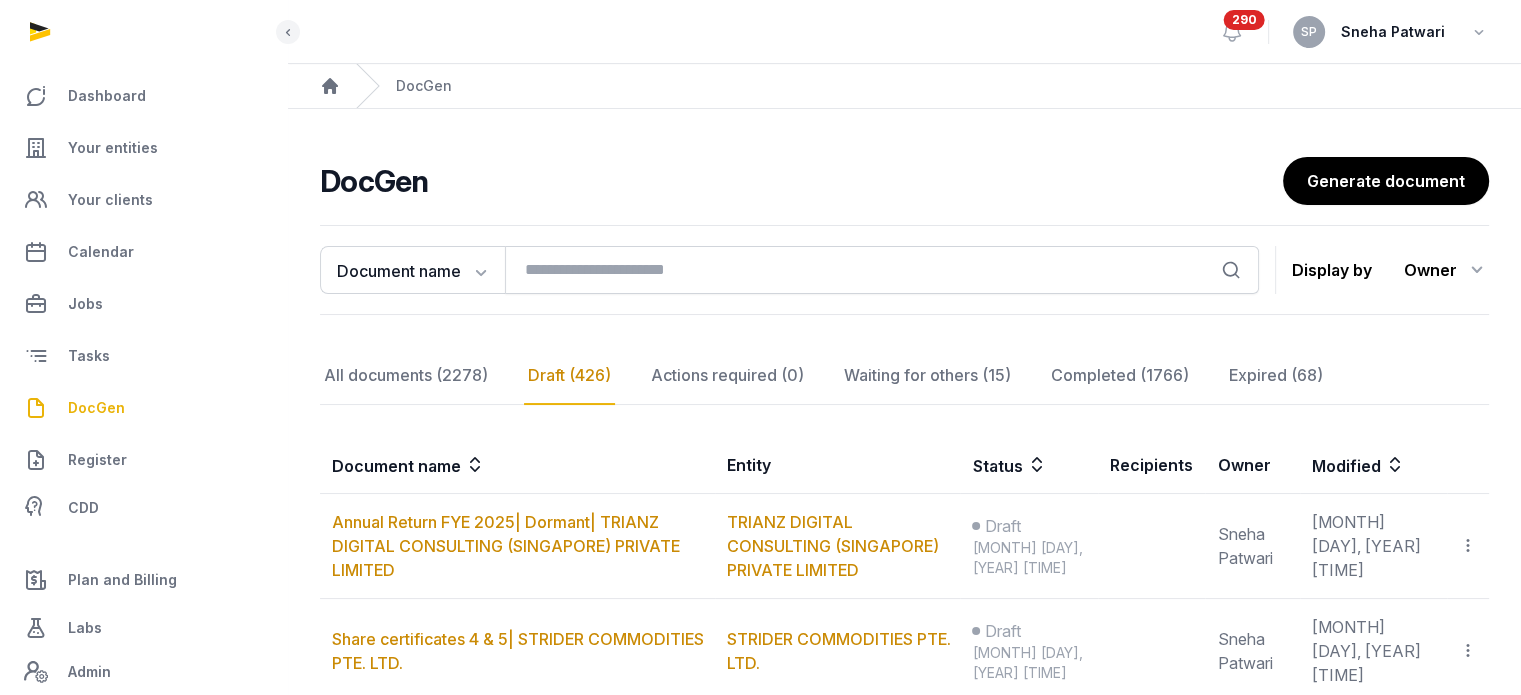 click on "Dashboard Your entities Your clients Calendar Jobs Tasks DocGen Register CDD" at bounding box center [143, 300] 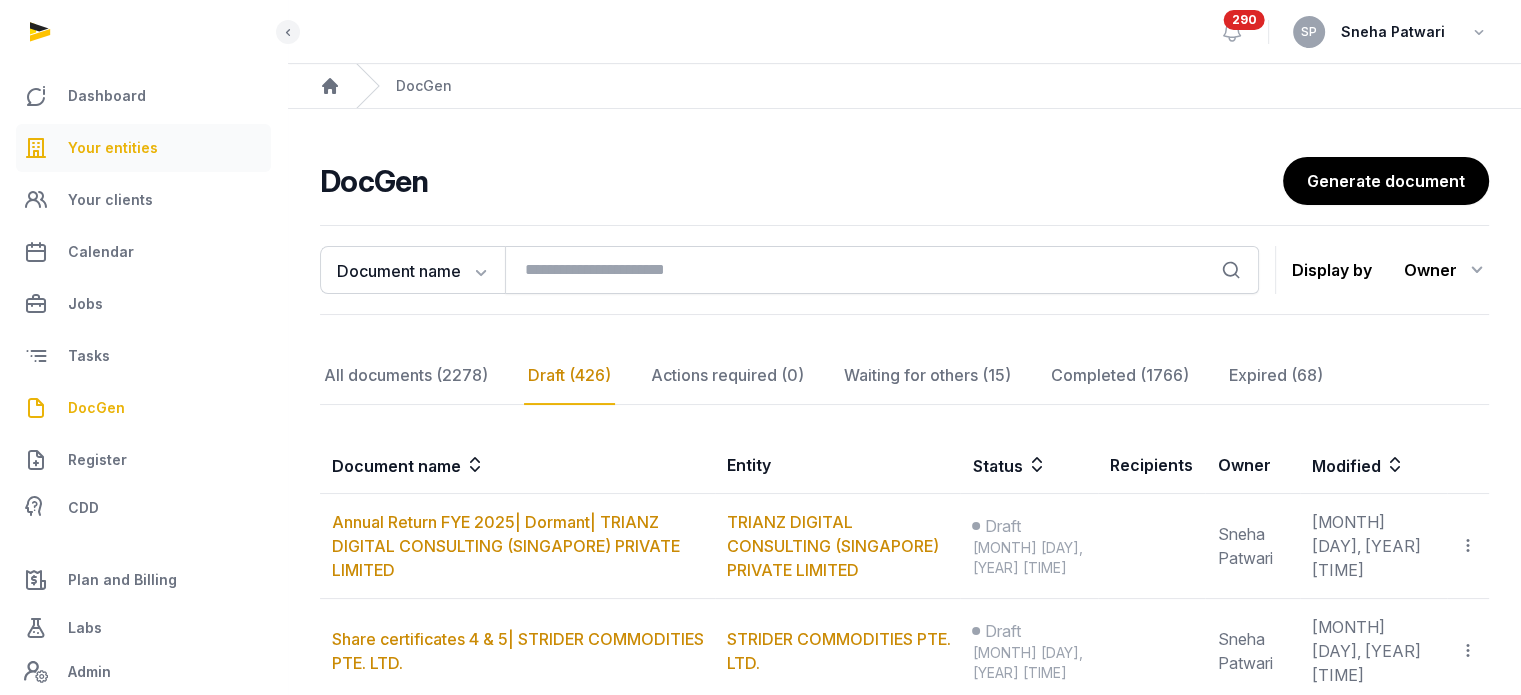 click on "Your entities" at bounding box center [143, 148] 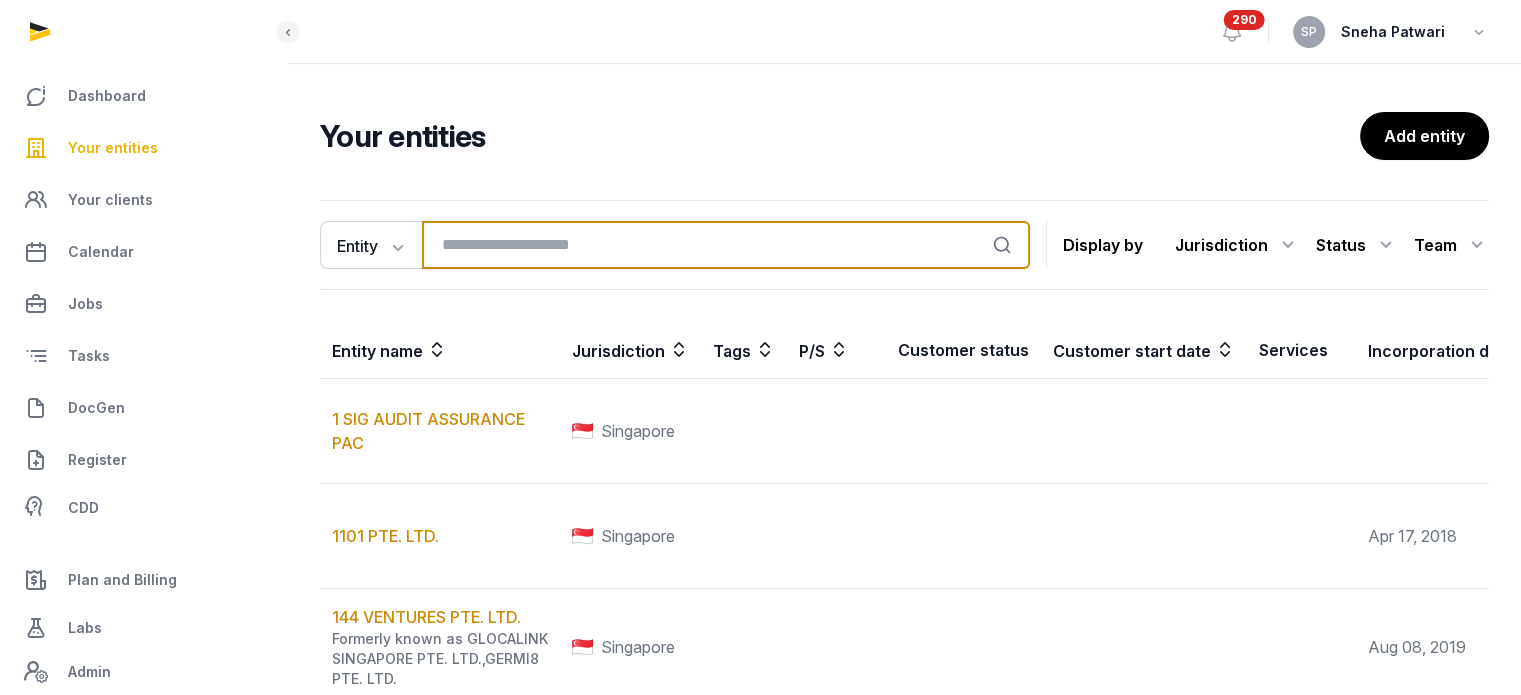 click at bounding box center (726, 245) 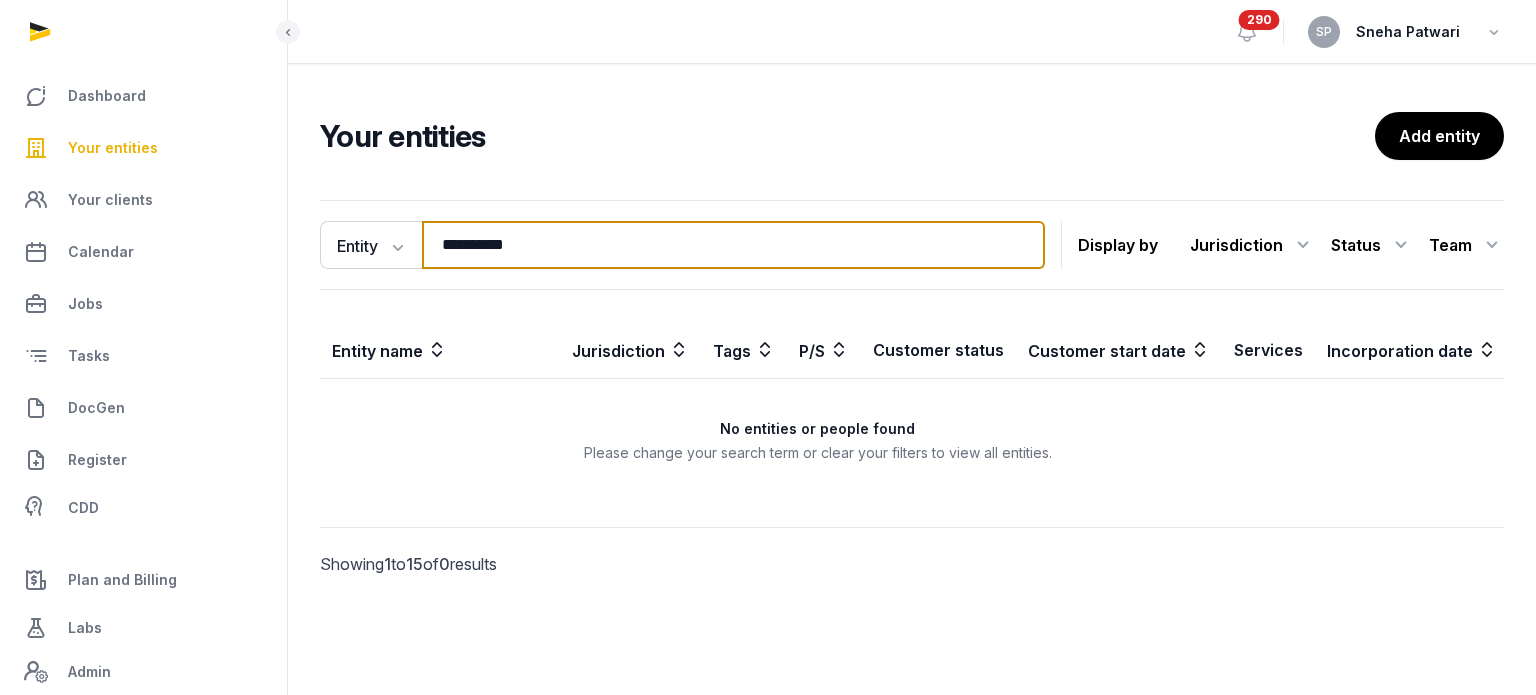 click on "**********" at bounding box center [733, 245] 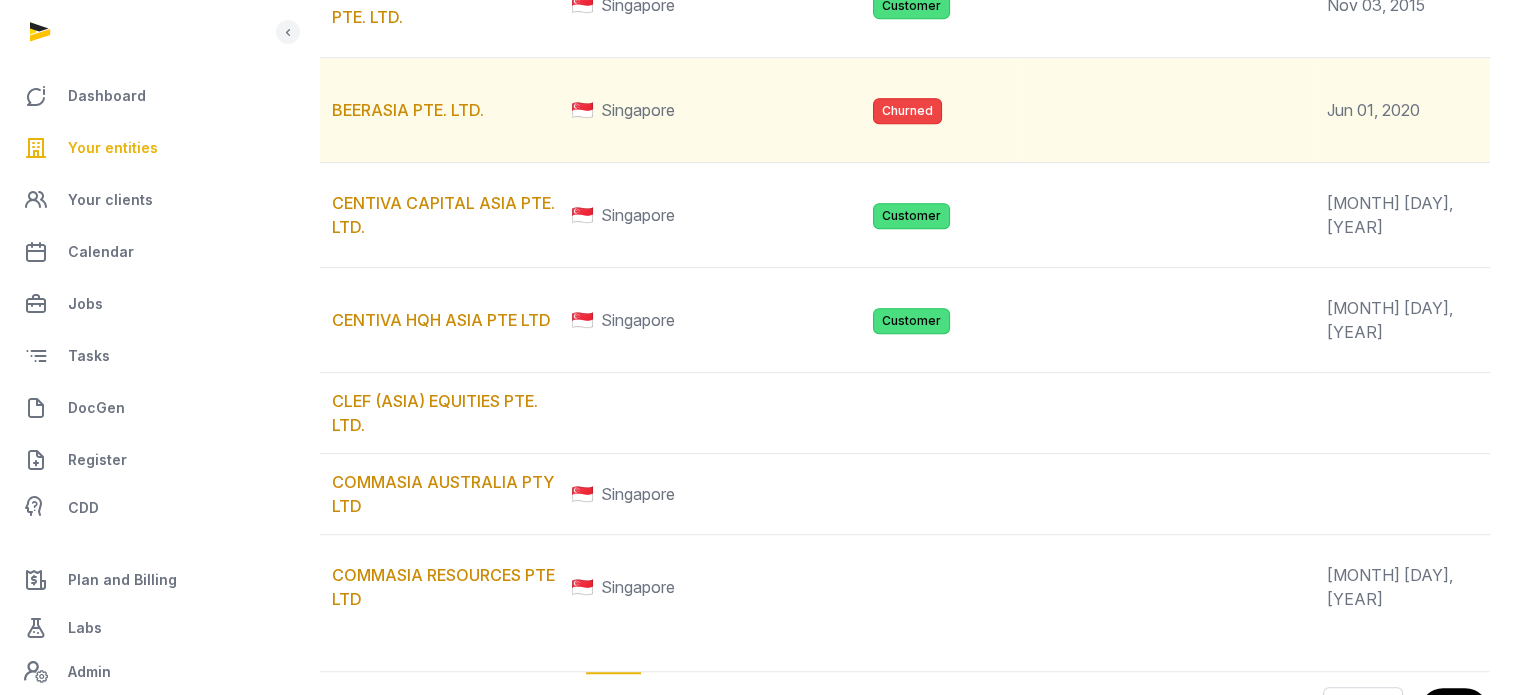 scroll, scrollTop: 1264, scrollLeft: 0, axis: vertical 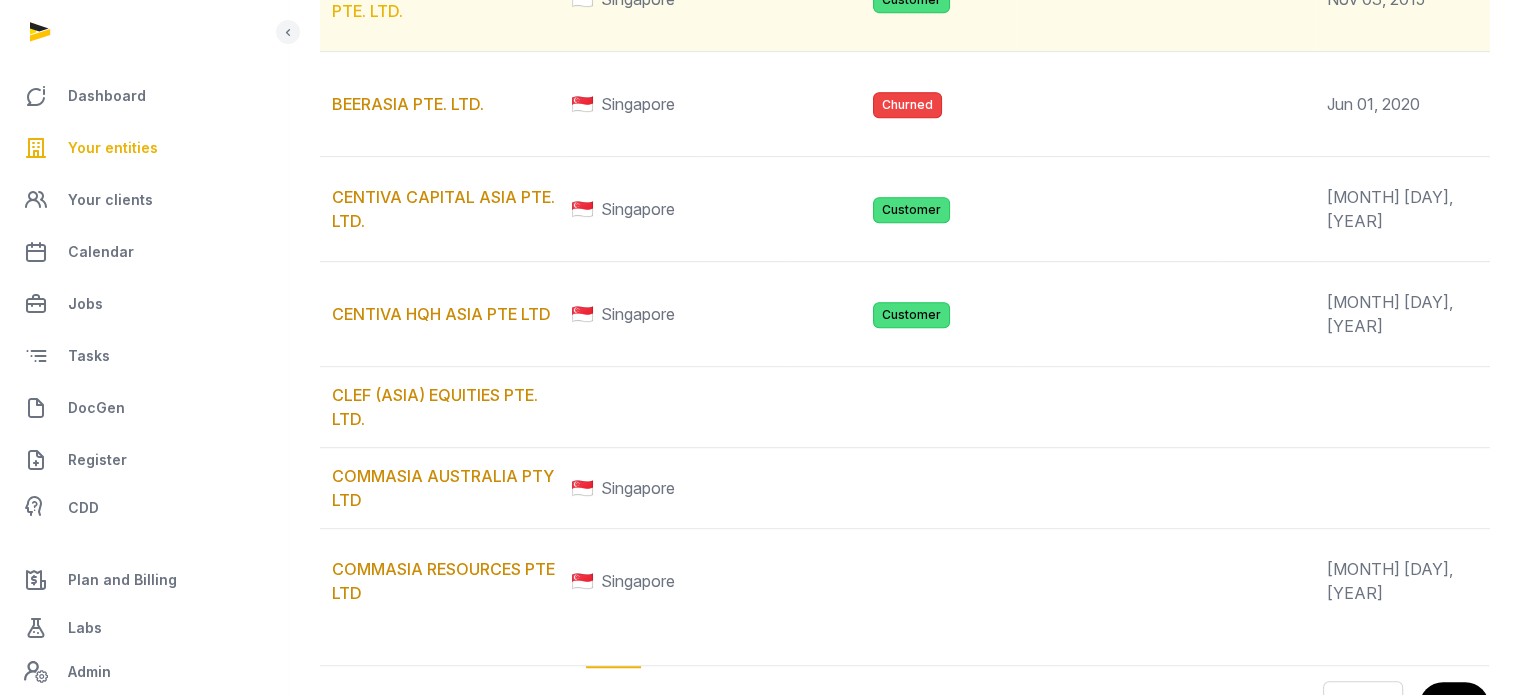 type on "****" 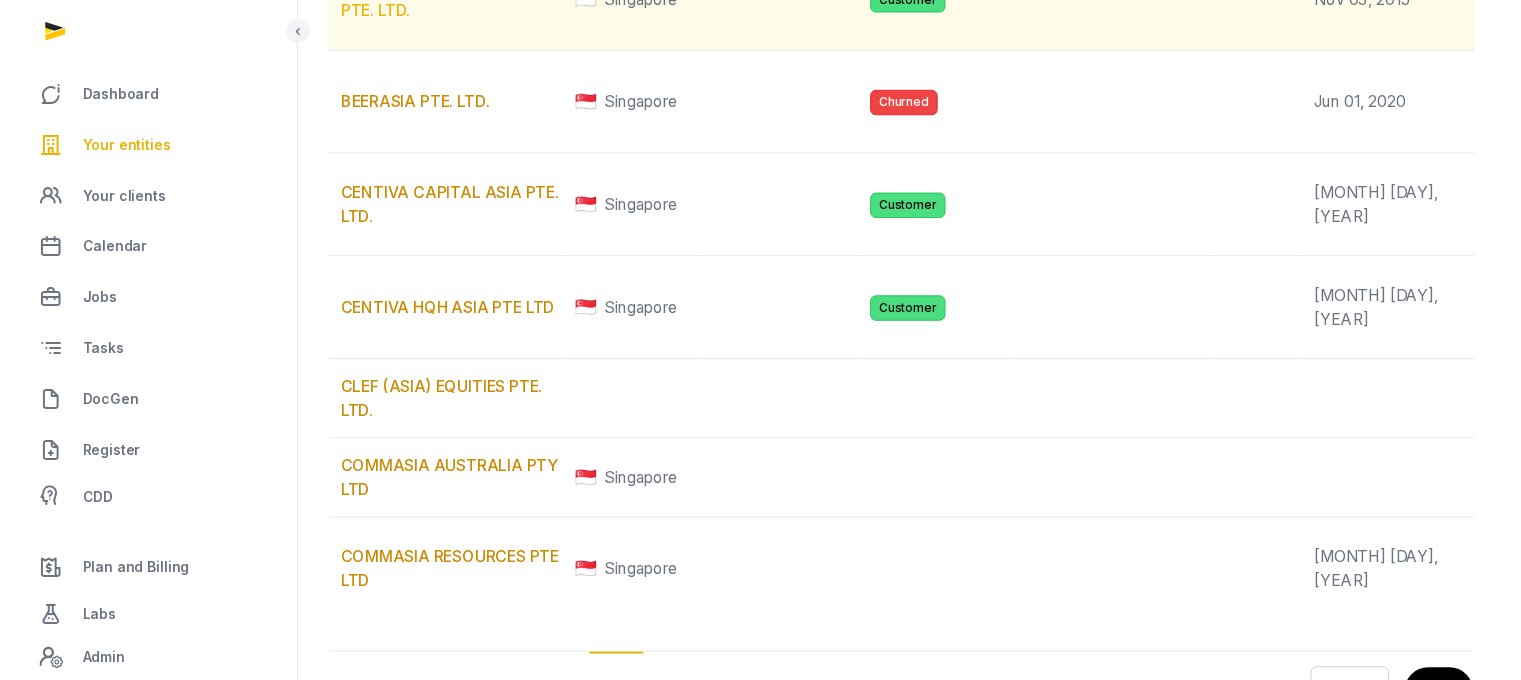 scroll, scrollTop: 0, scrollLeft: 0, axis: both 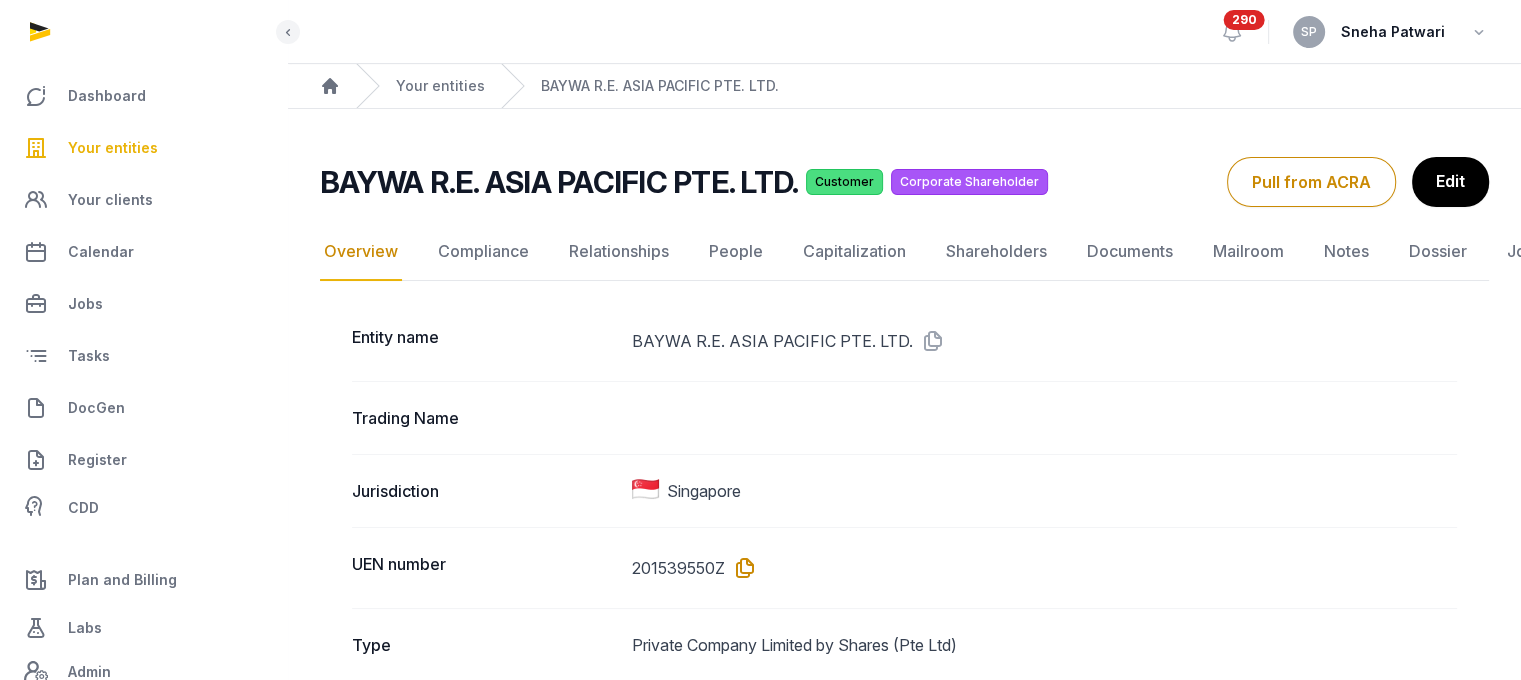 click at bounding box center [741, 568] 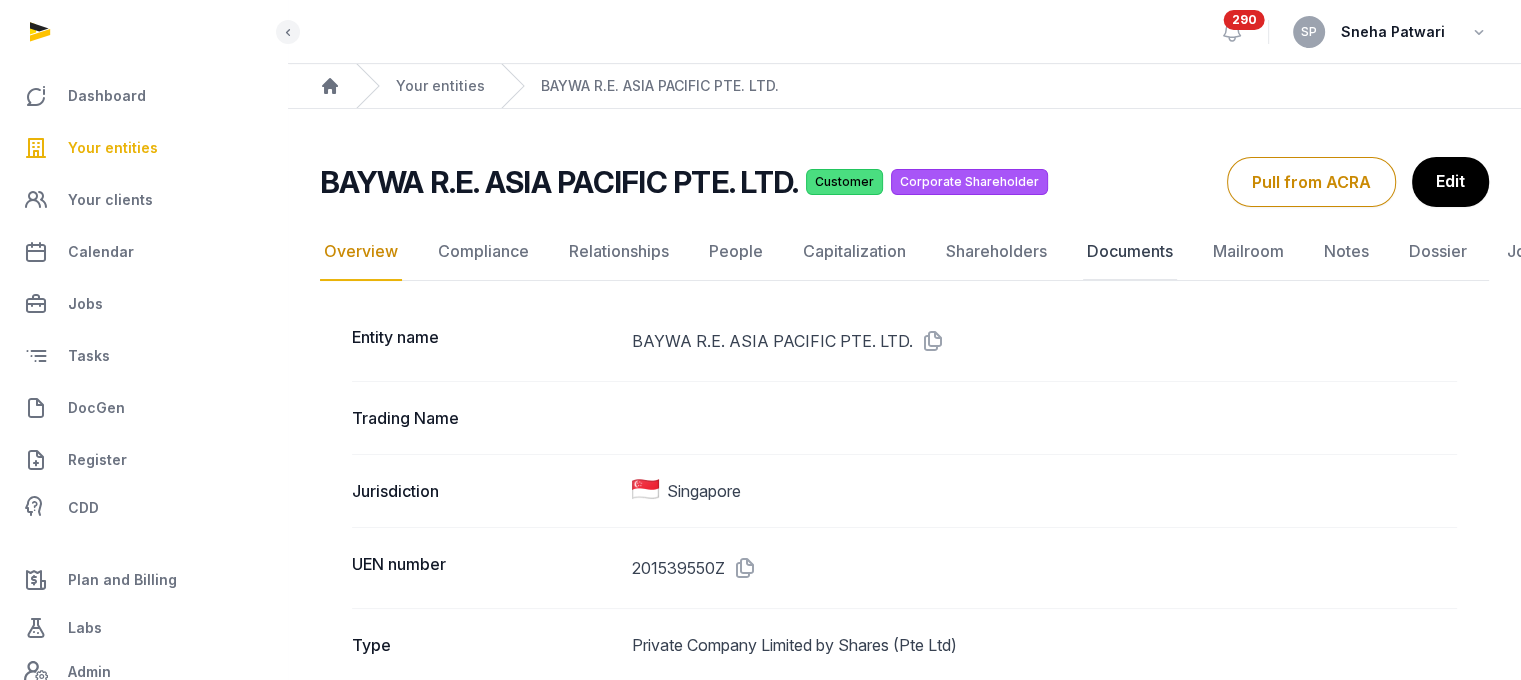 click on "Documents" 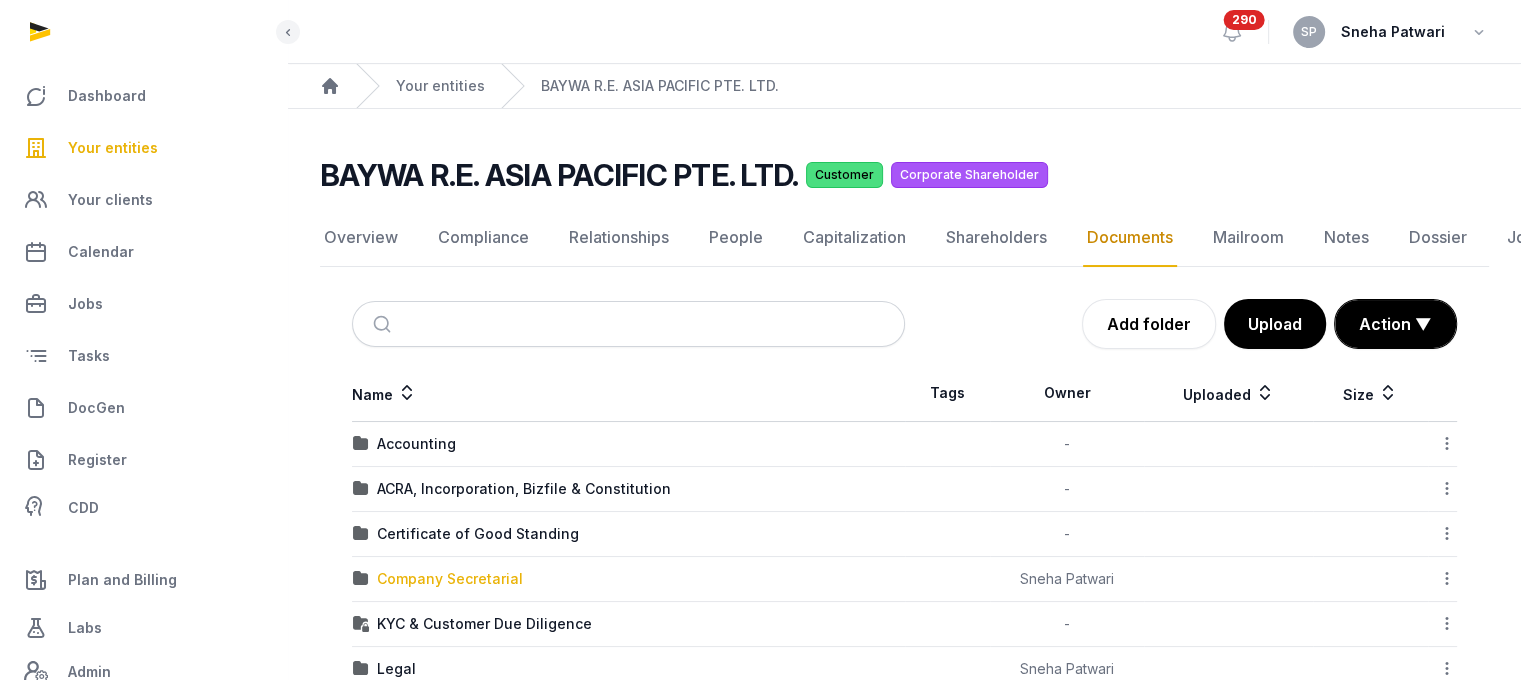 click on "Company Secretarial" at bounding box center [450, 579] 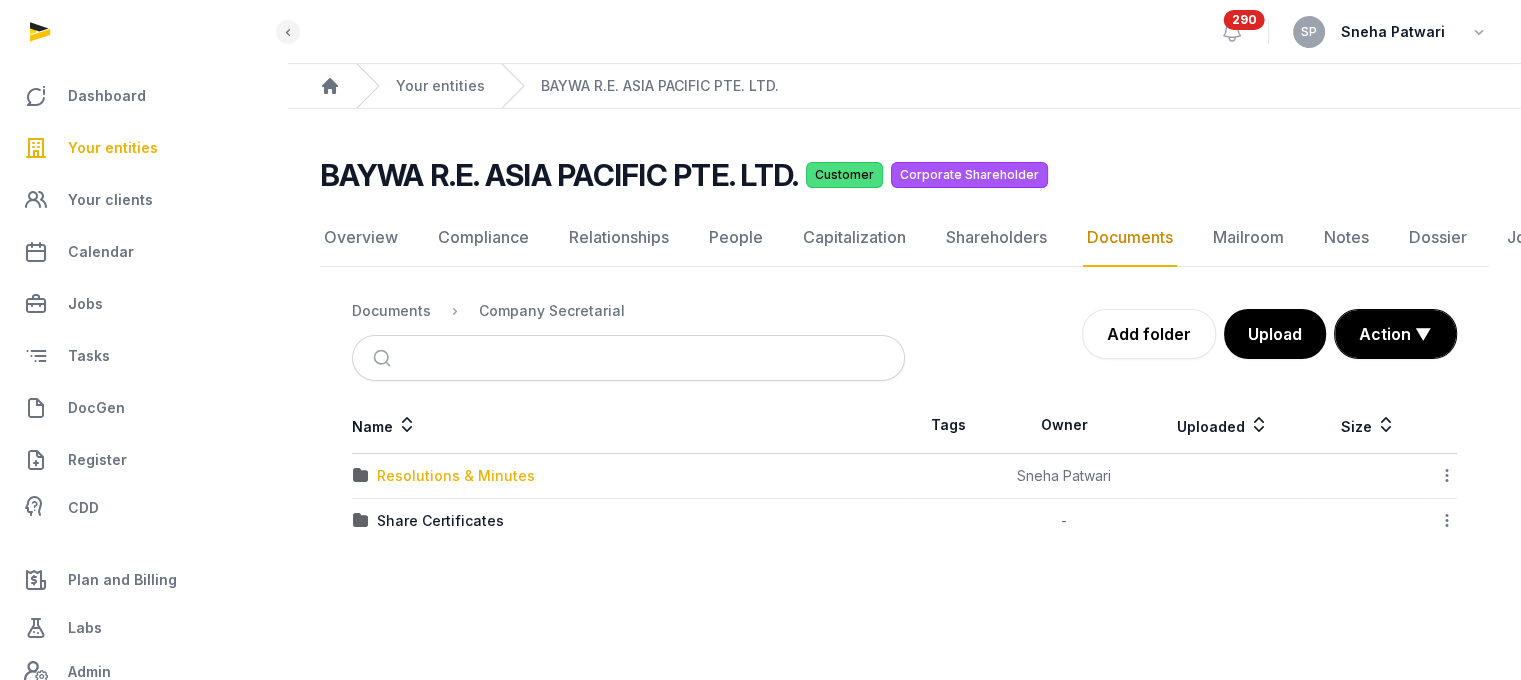 click on "Resolutions & Minutes" at bounding box center (456, 476) 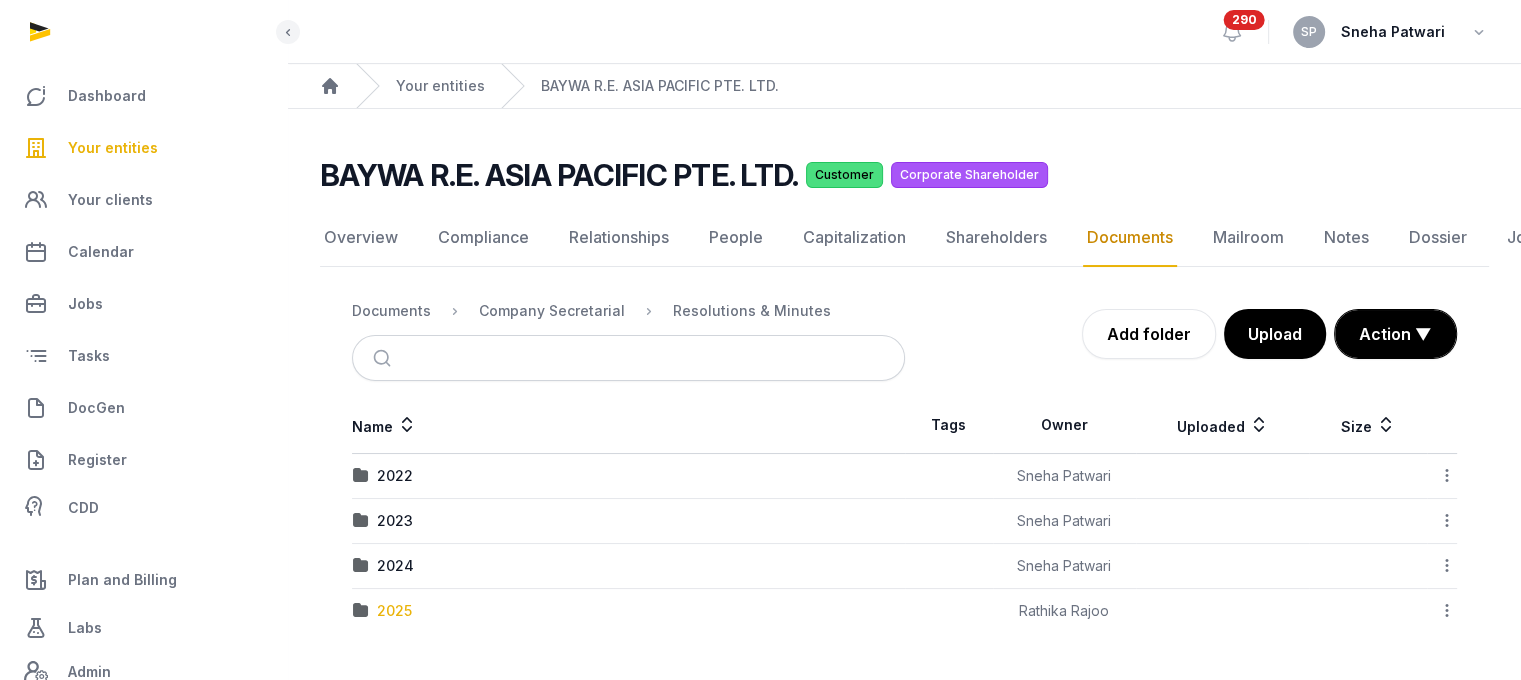 click on "2025" at bounding box center (394, 611) 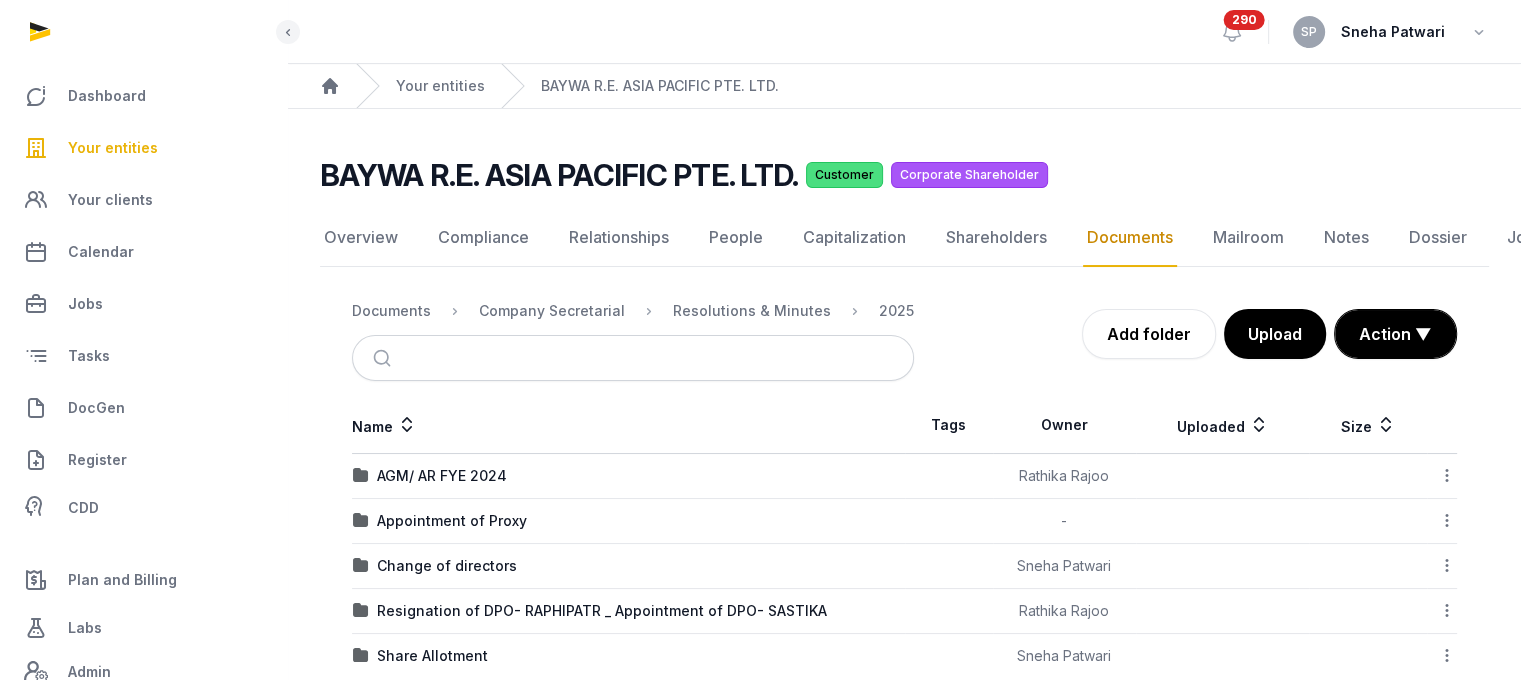 scroll, scrollTop: 36, scrollLeft: 0, axis: vertical 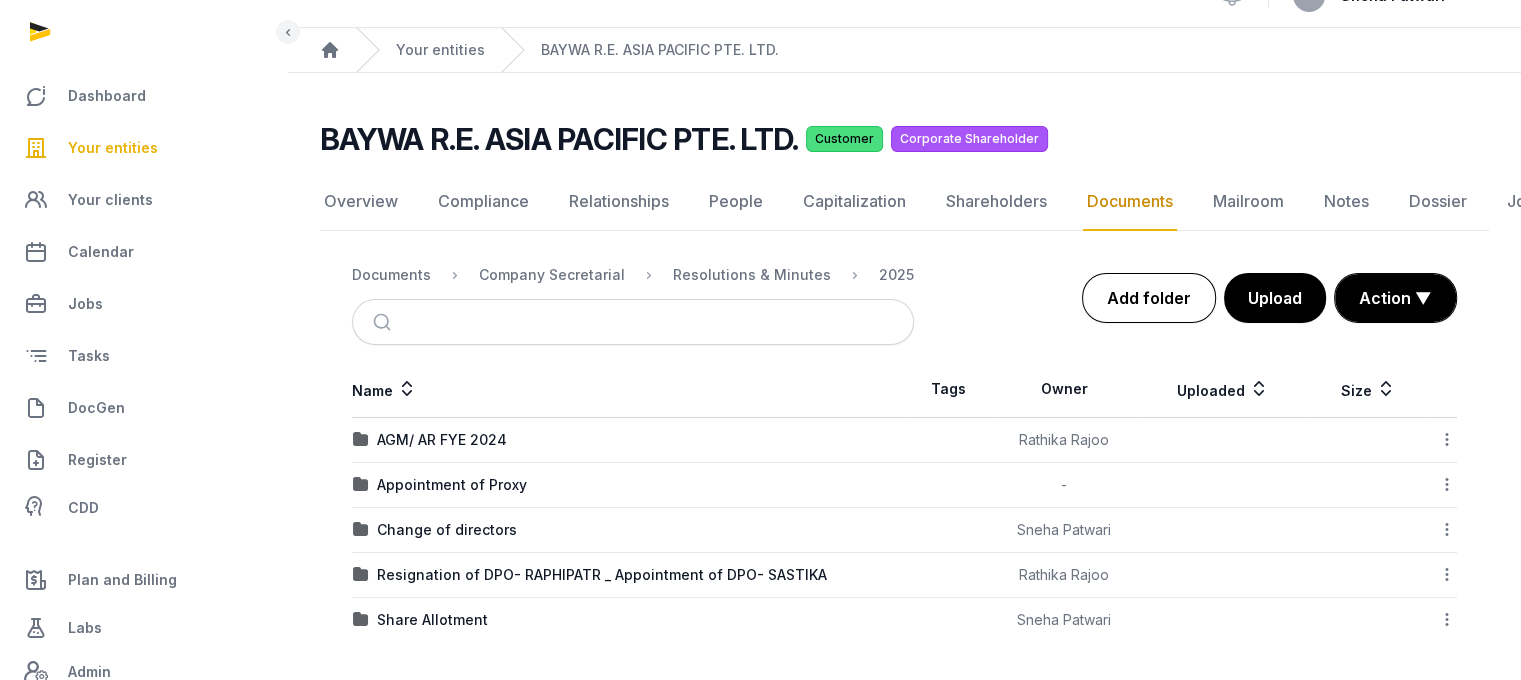 click on "Add folder" at bounding box center [1149, 298] 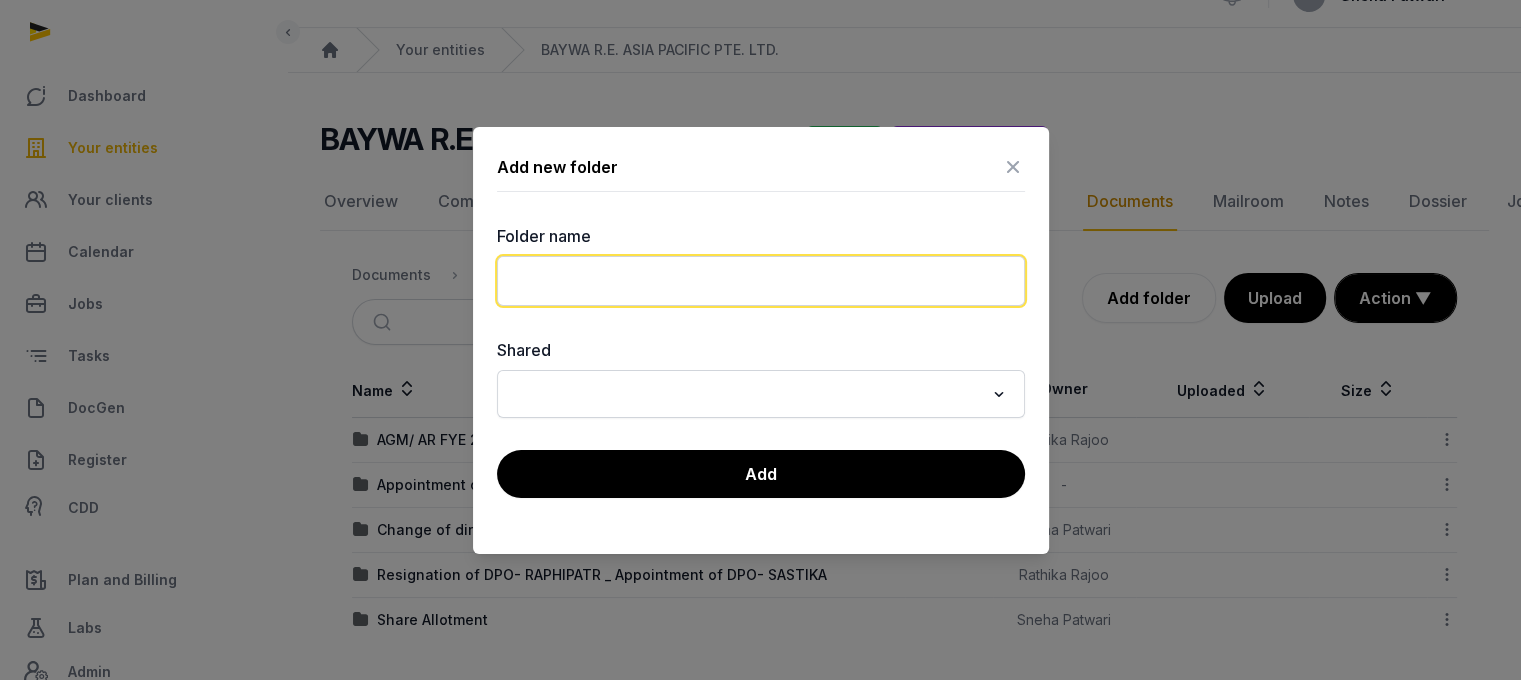 click 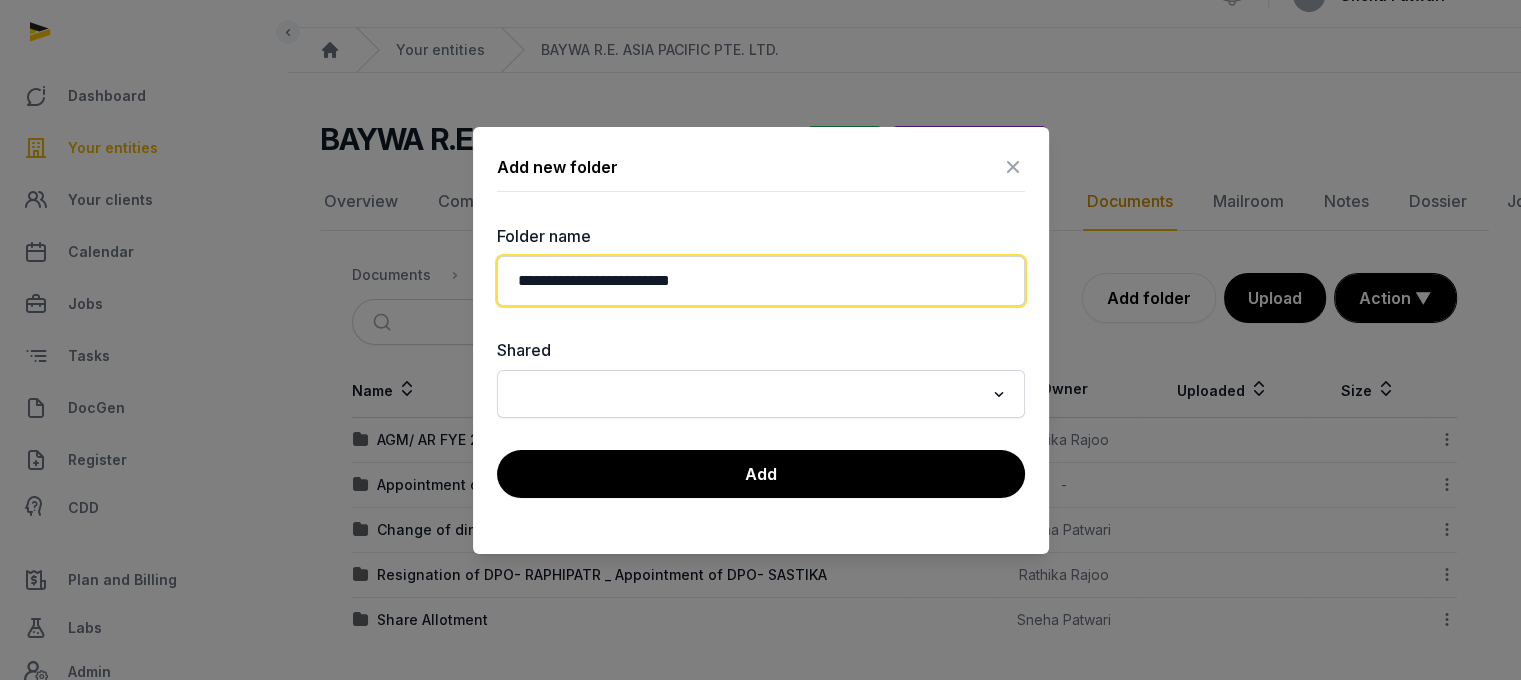 click on "**********" 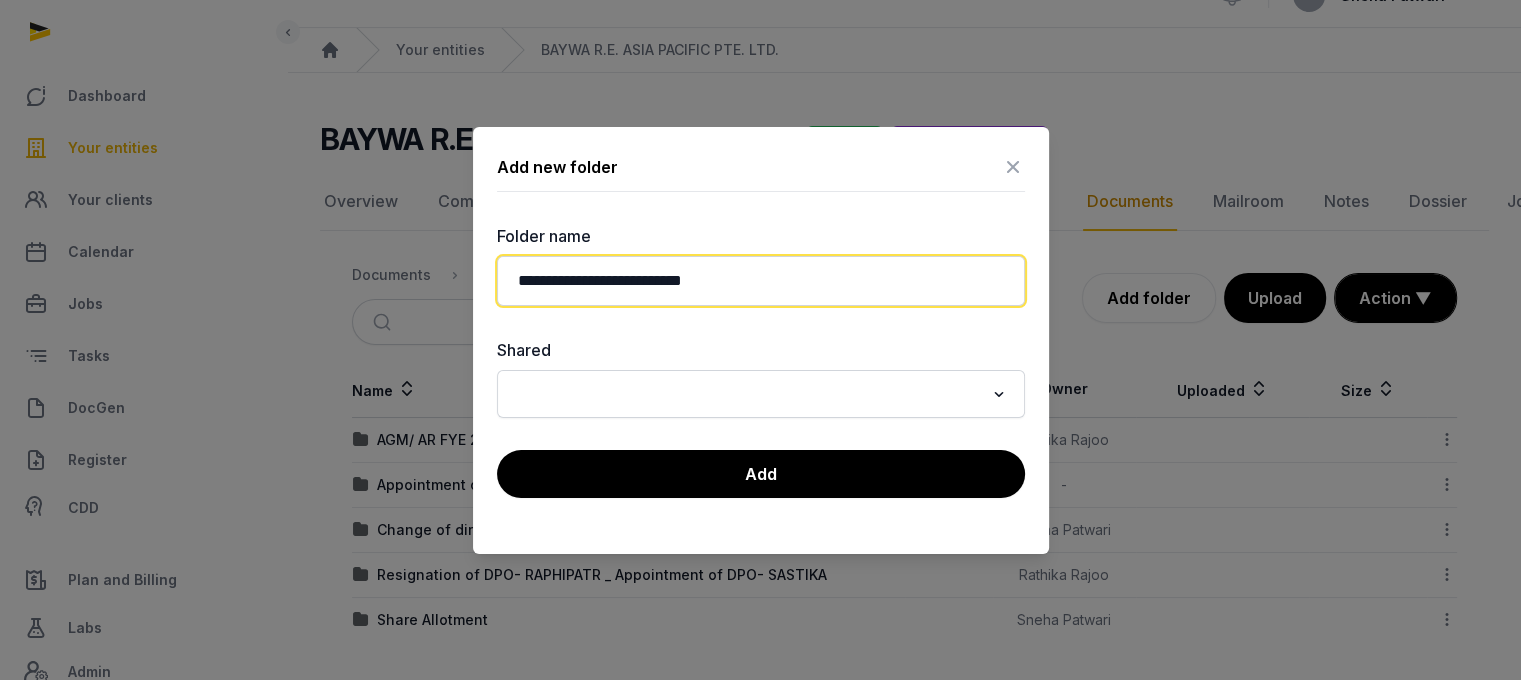 click on "**********" 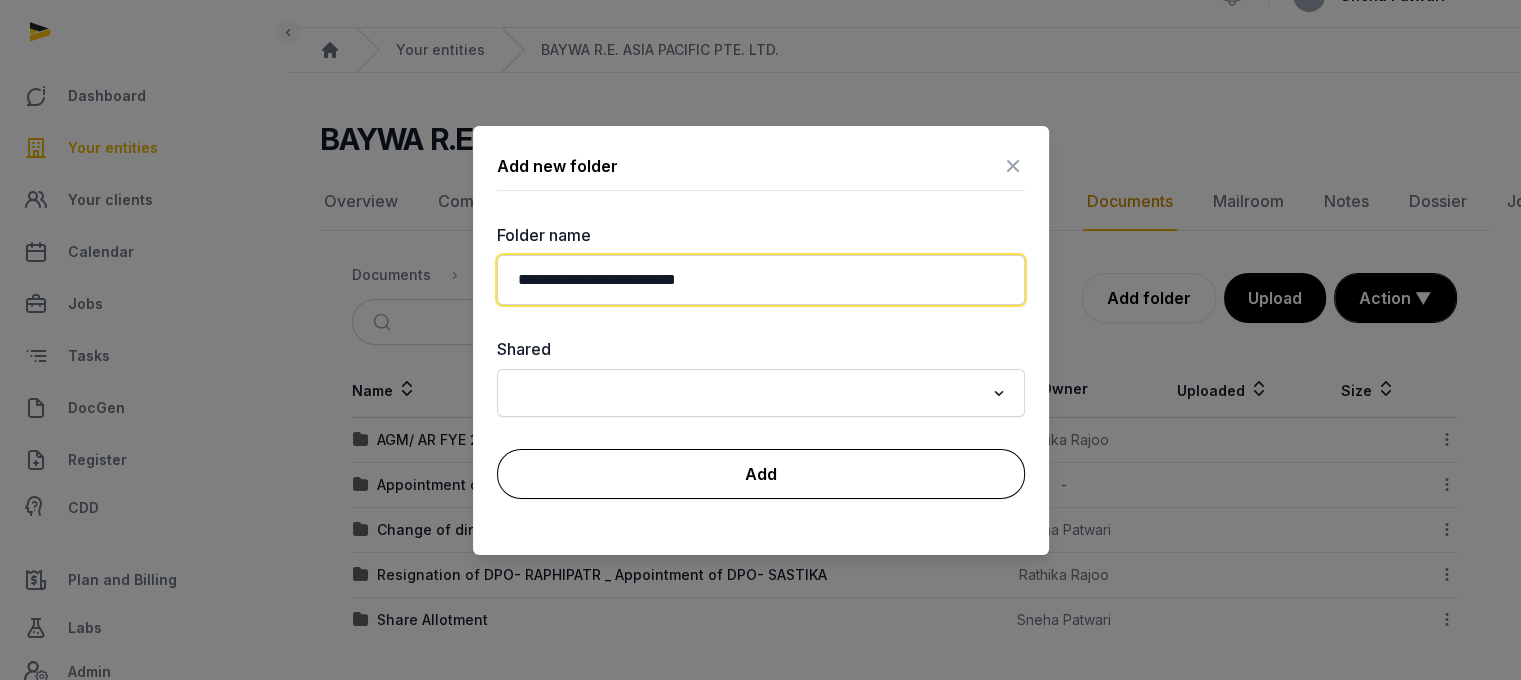 type on "**********" 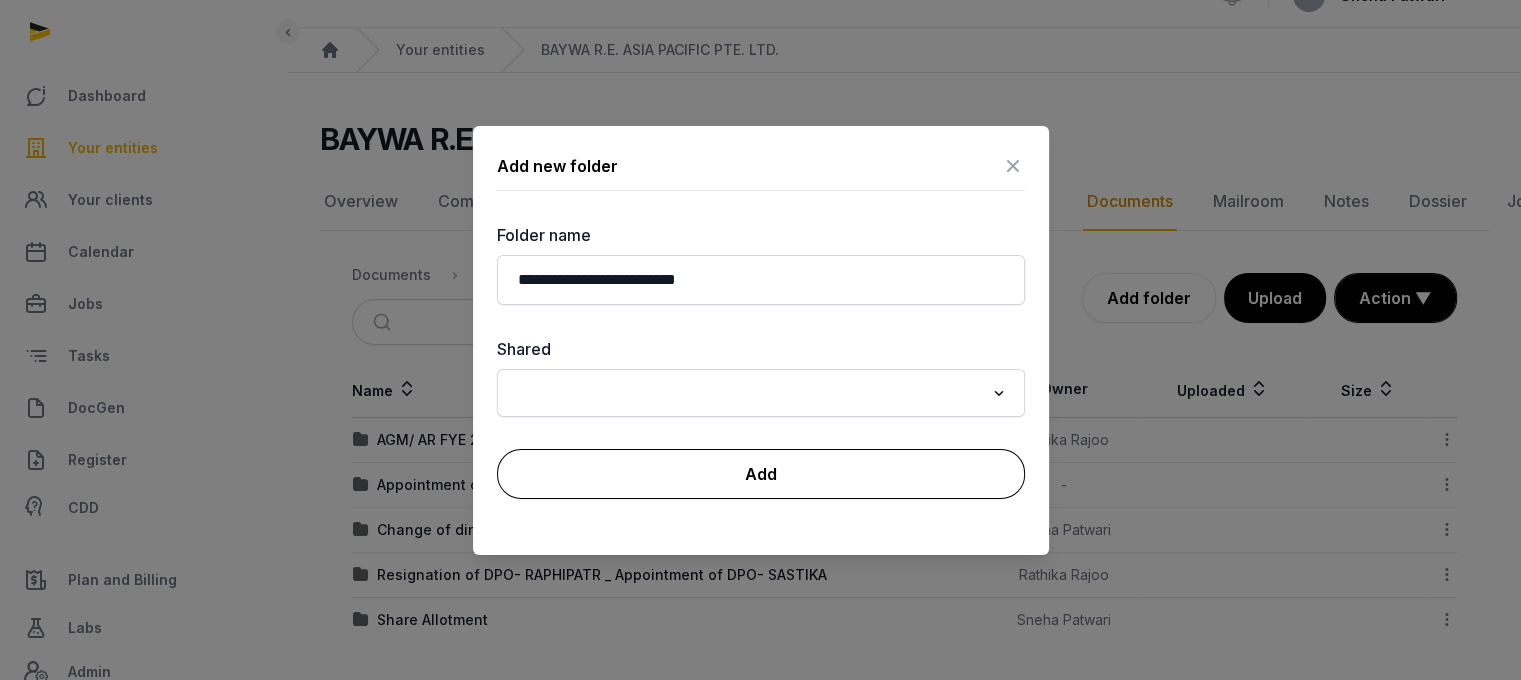 click on "Add" at bounding box center (761, 474) 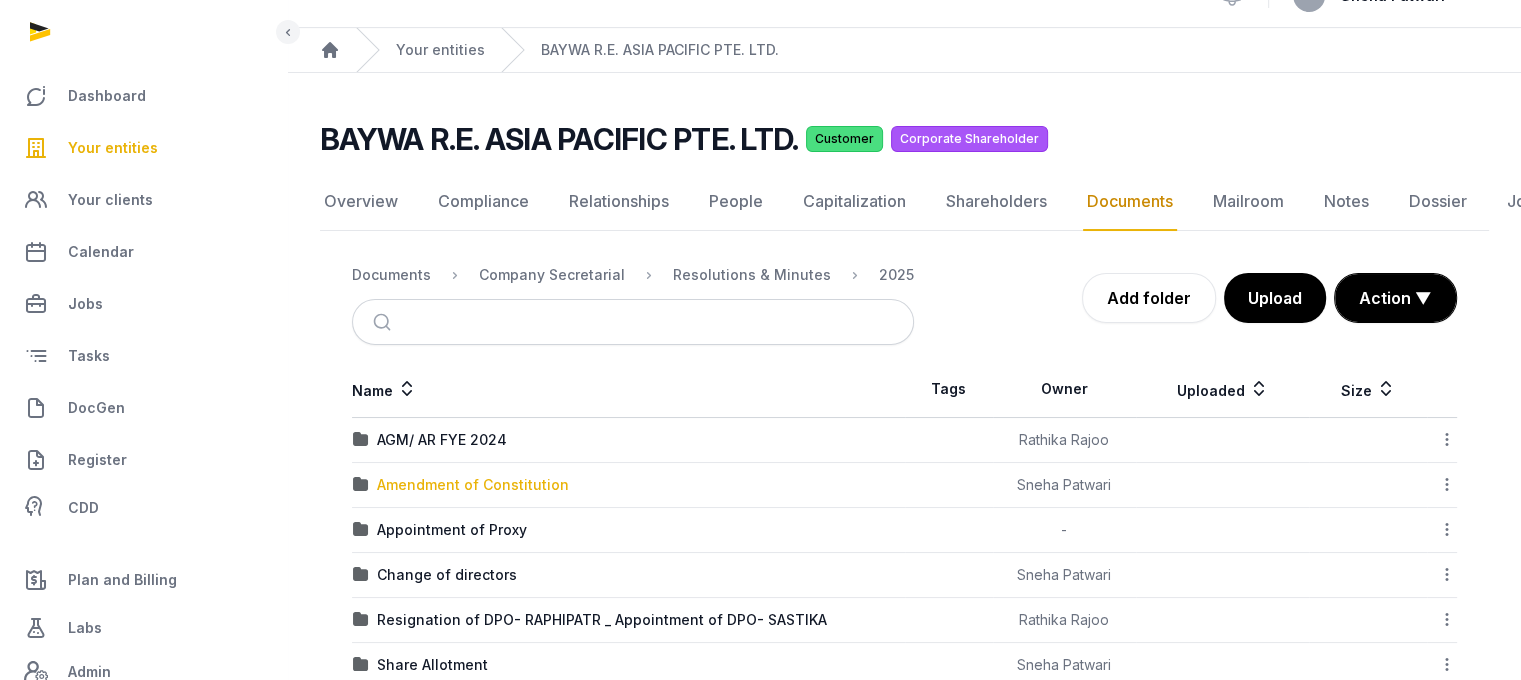 click on "Amendment  of Constitution" at bounding box center (473, 485) 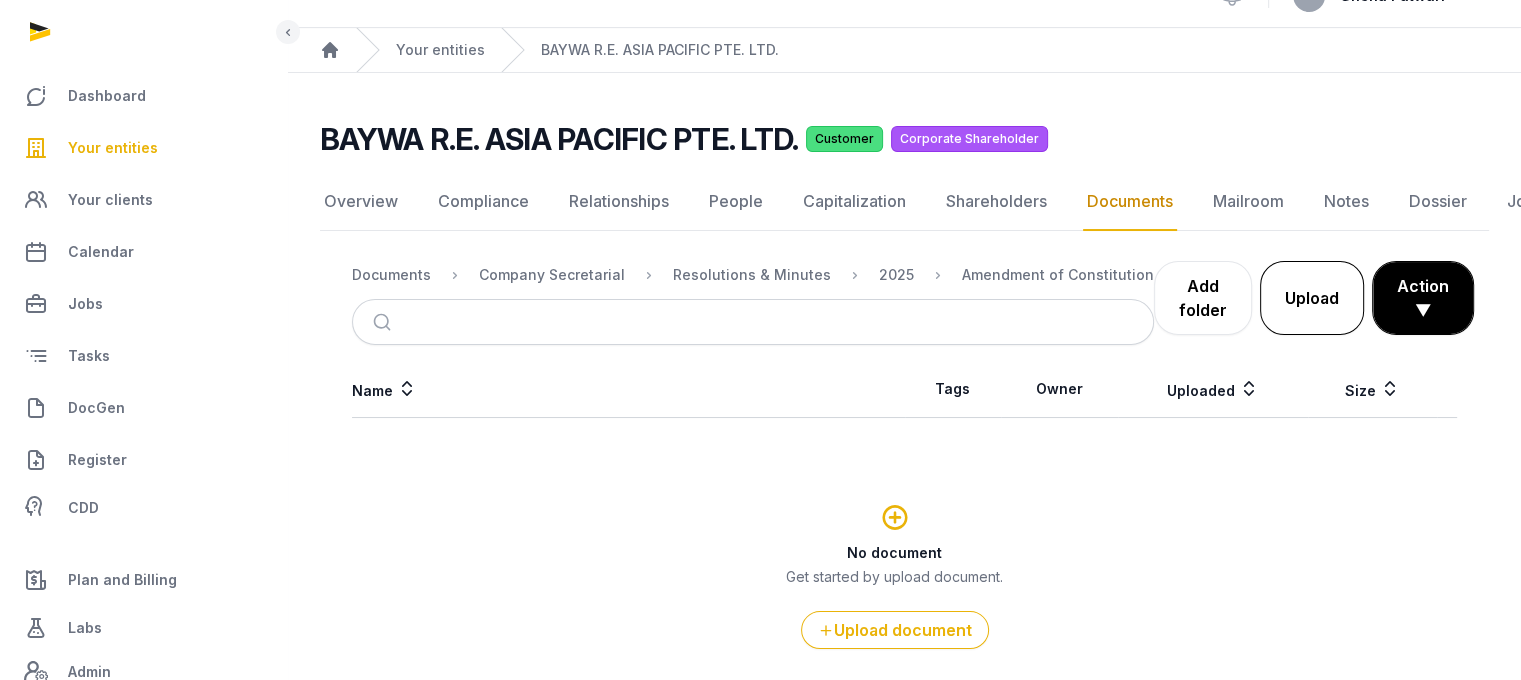 click on "Upload" at bounding box center [1312, 298] 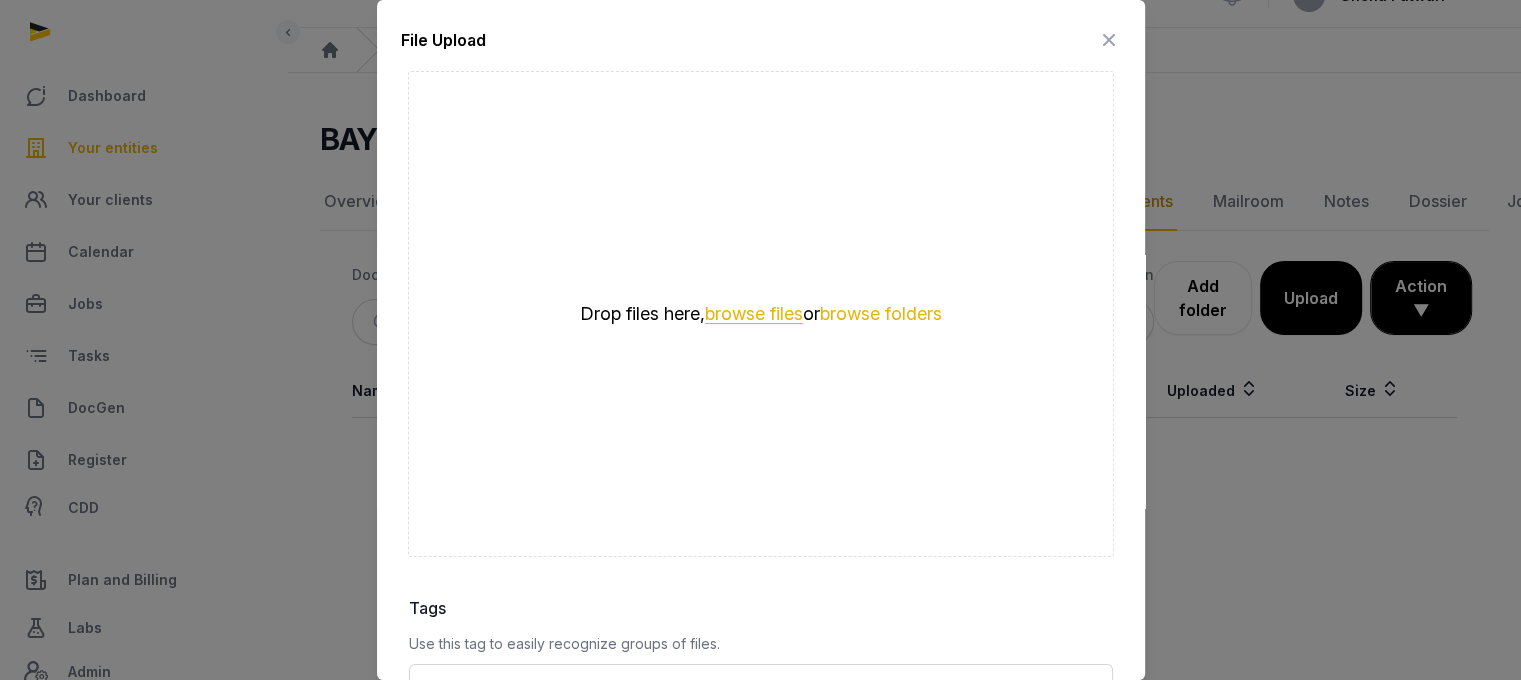 click on "browse files" at bounding box center [754, 314] 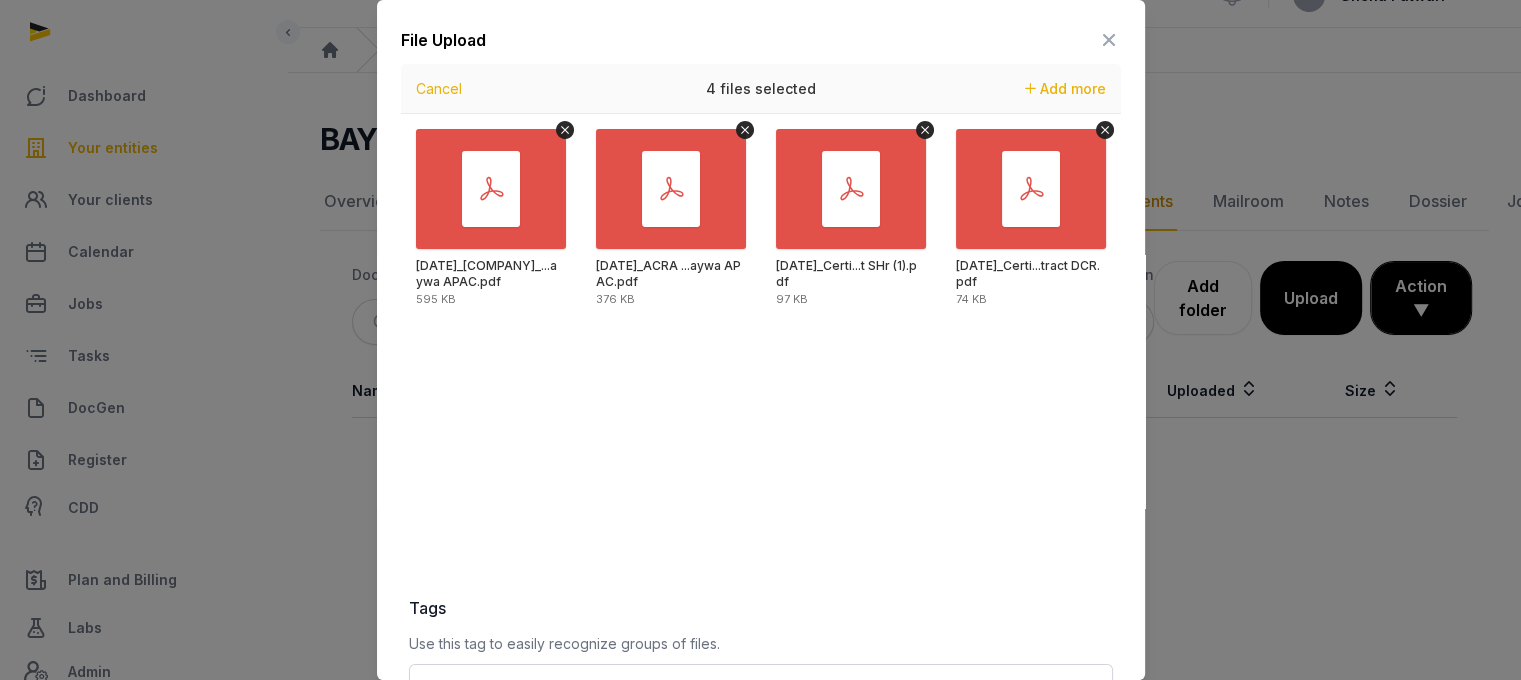 click on "File Upload Drop your files here Cancel 4 files selected Add more [DATE]_[COMPANY]...aywa APAC.pdf 595 KB [DATE]_[COMPANY] ...aywa APAC.pdf 376 KB [DATE]_Certi...t SHr (1).pdf 97 KB [DATE]_Certi...tract DCR.pdf 74 KB Tags Use this tag to easily recognize groups of files. Loading... Description Upload 4 files" at bounding box center [761, 489] 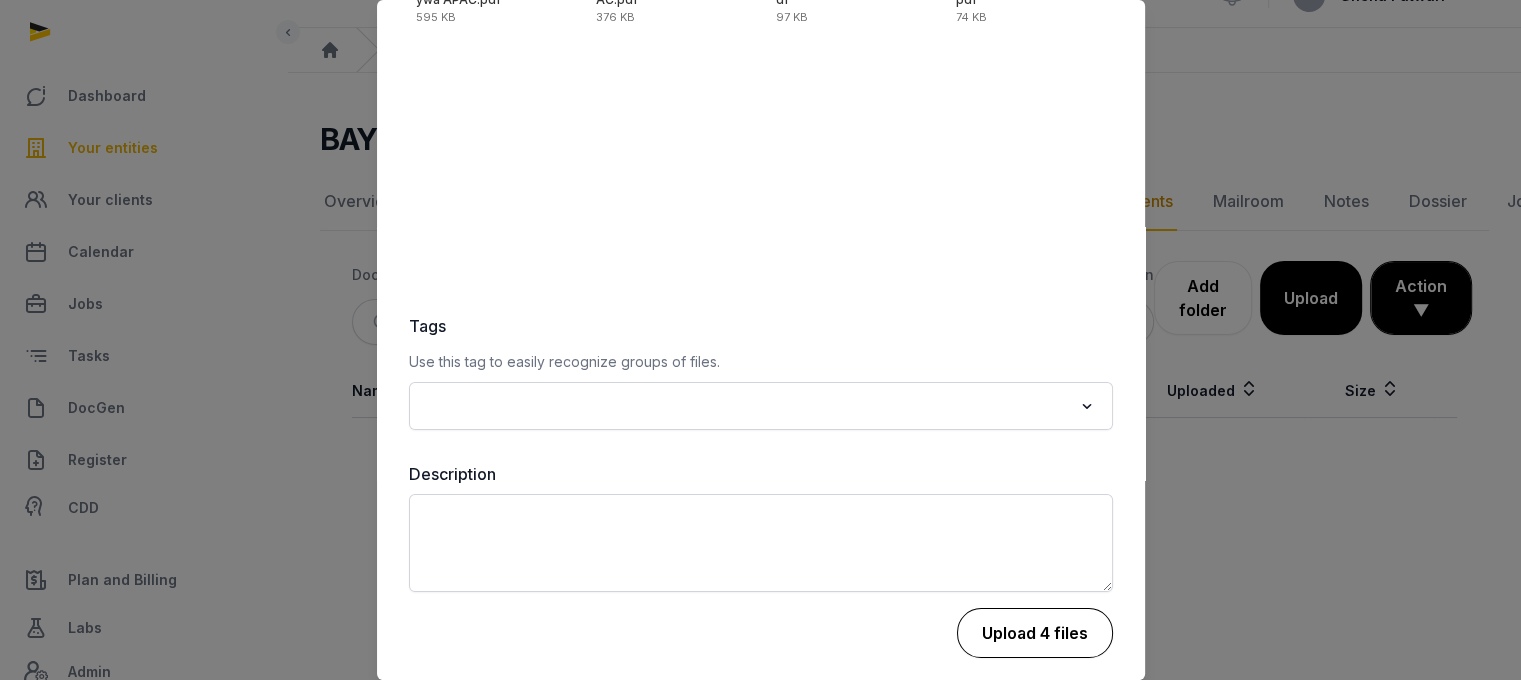 click on "Upload 4 files" at bounding box center (1035, 633) 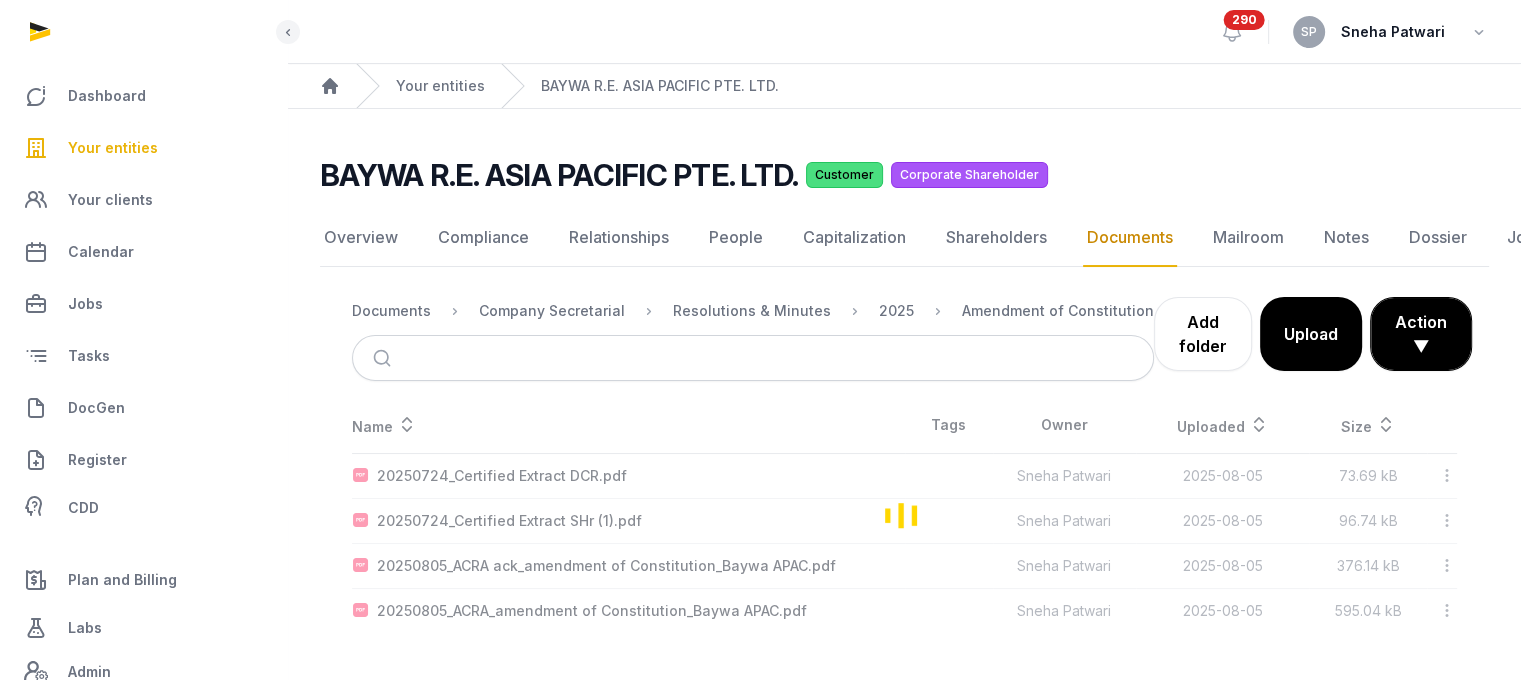 scroll, scrollTop: 15, scrollLeft: 0, axis: vertical 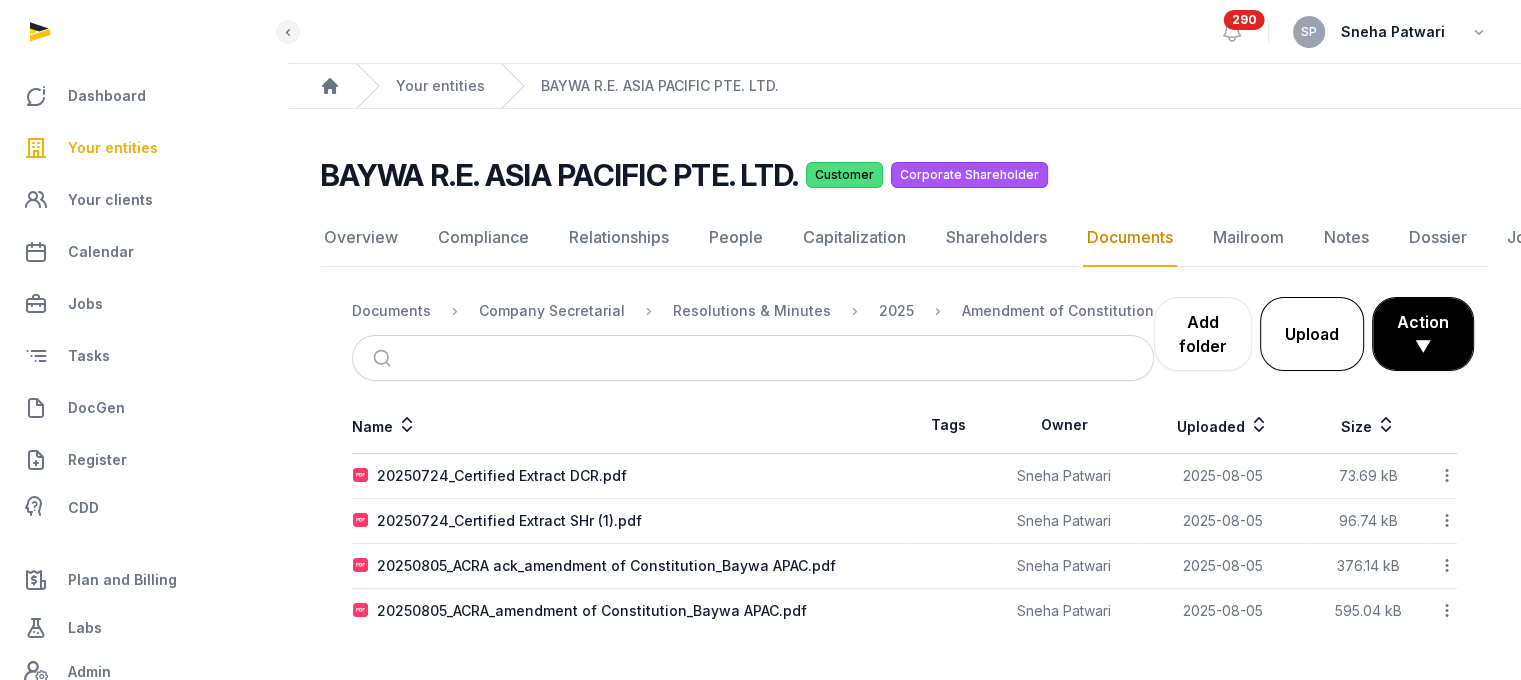 click on "Upload" at bounding box center (1312, 334) 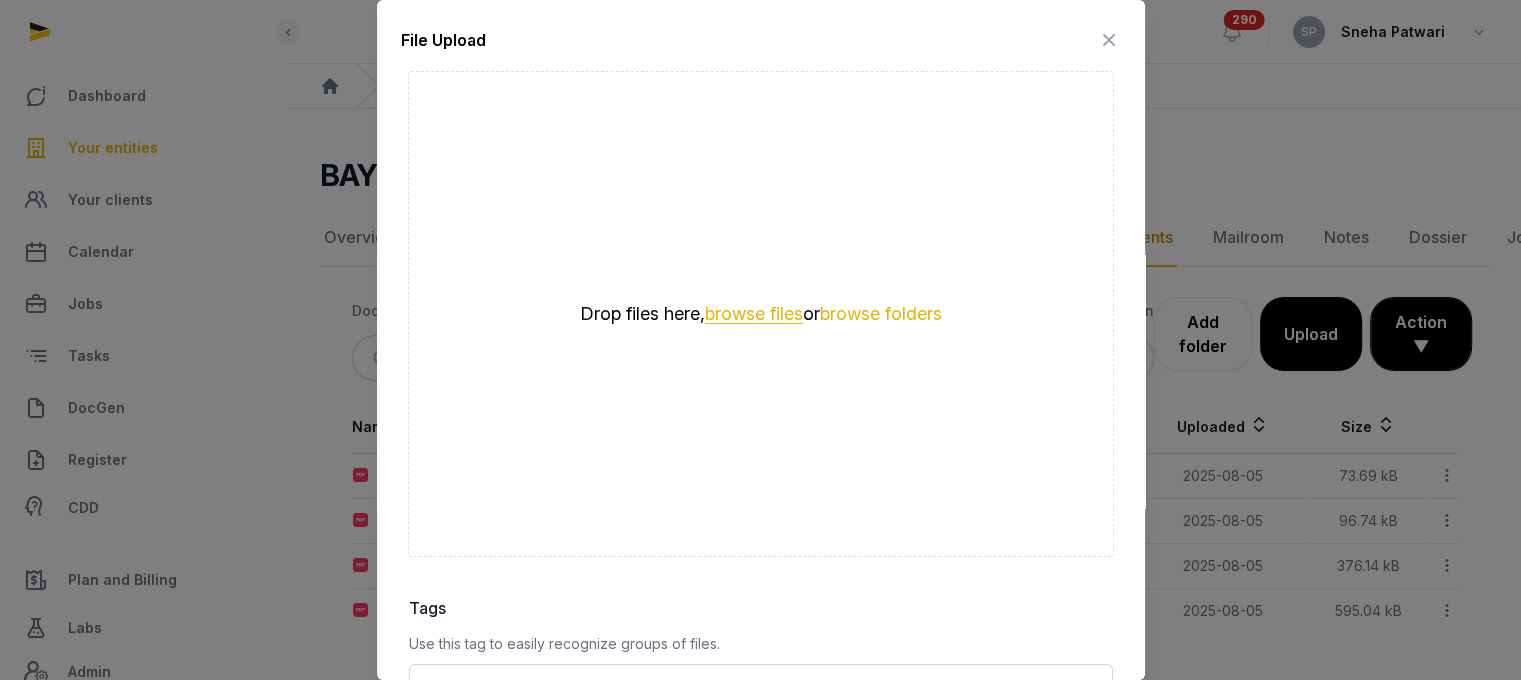 click on "browse files" at bounding box center [754, 314] 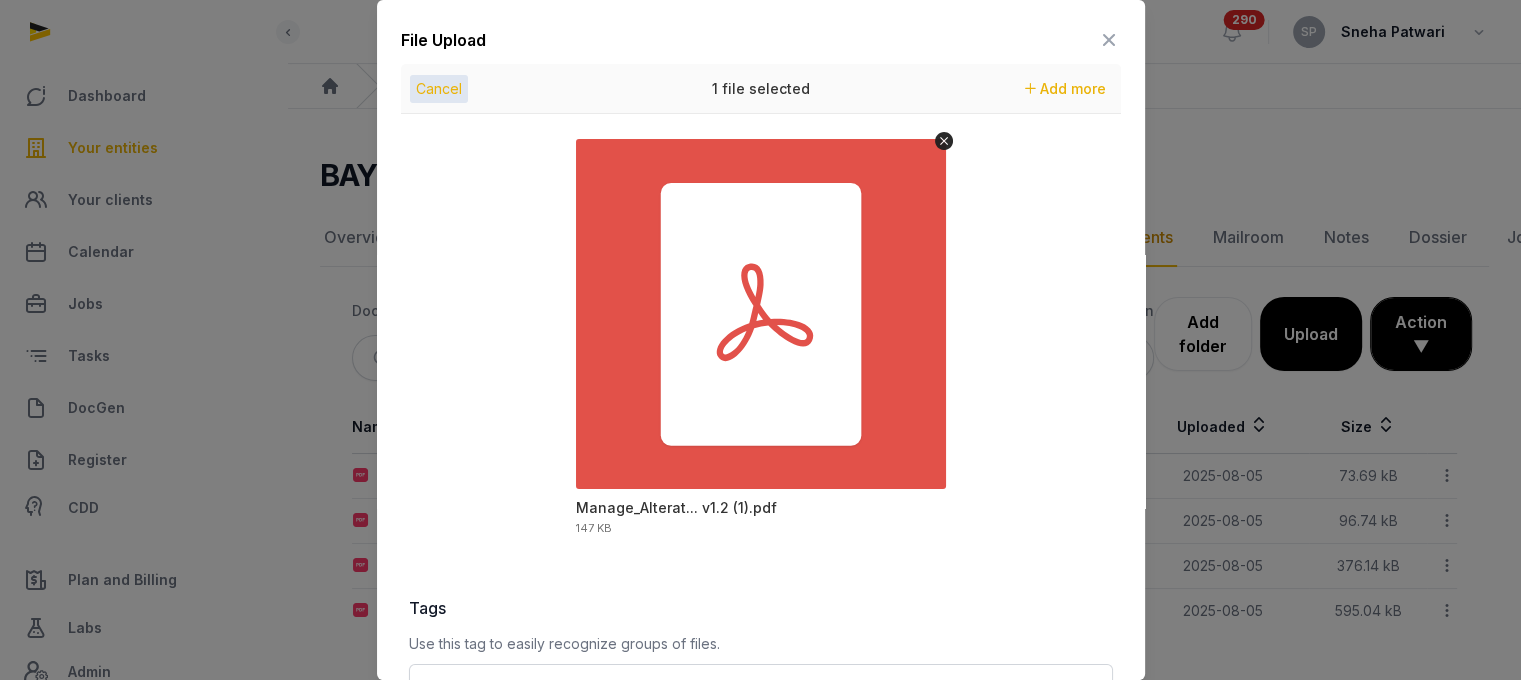 scroll, scrollTop: 282, scrollLeft: 0, axis: vertical 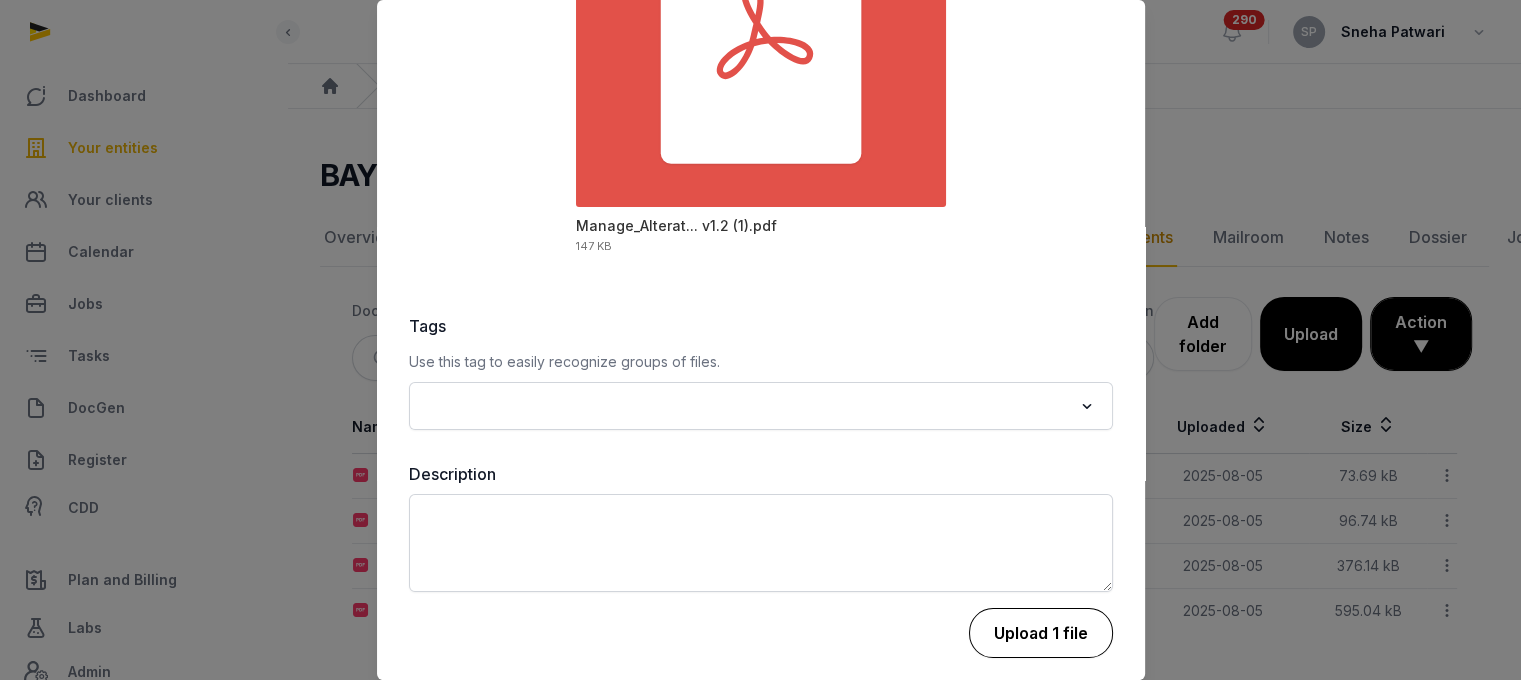 click on "Upload 1 file" at bounding box center [1041, 633] 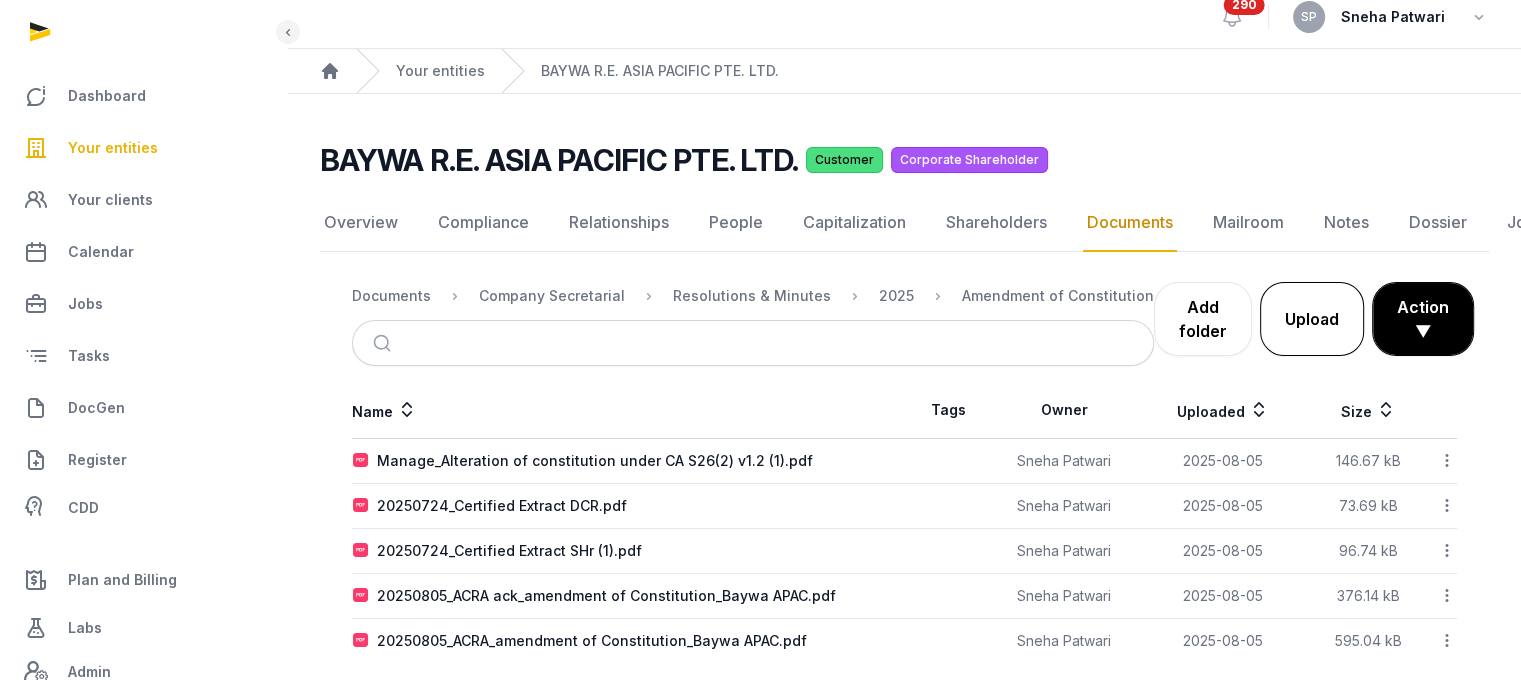 click on "Upload" at bounding box center (1312, 319) 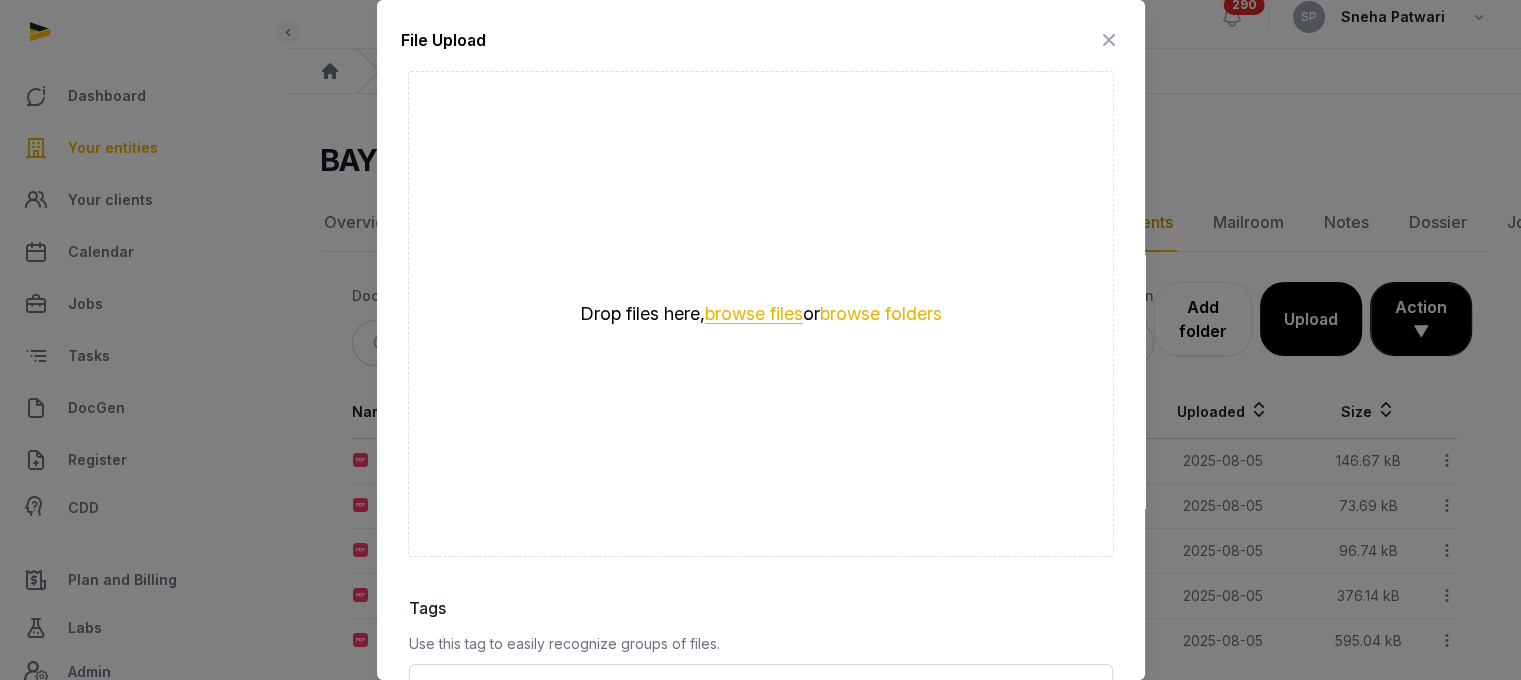 click on "browse files" at bounding box center [754, 314] 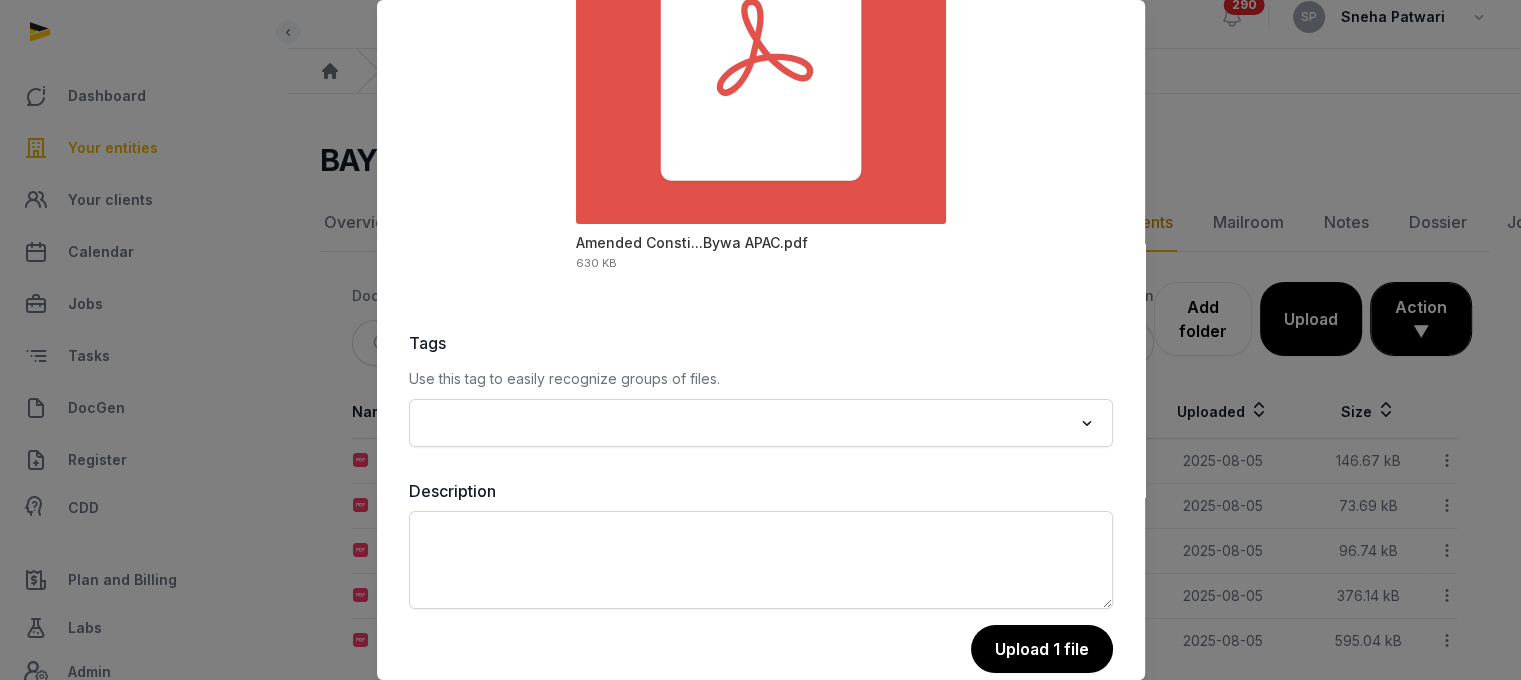 scroll, scrollTop: 282, scrollLeft: 0, axis: vertical 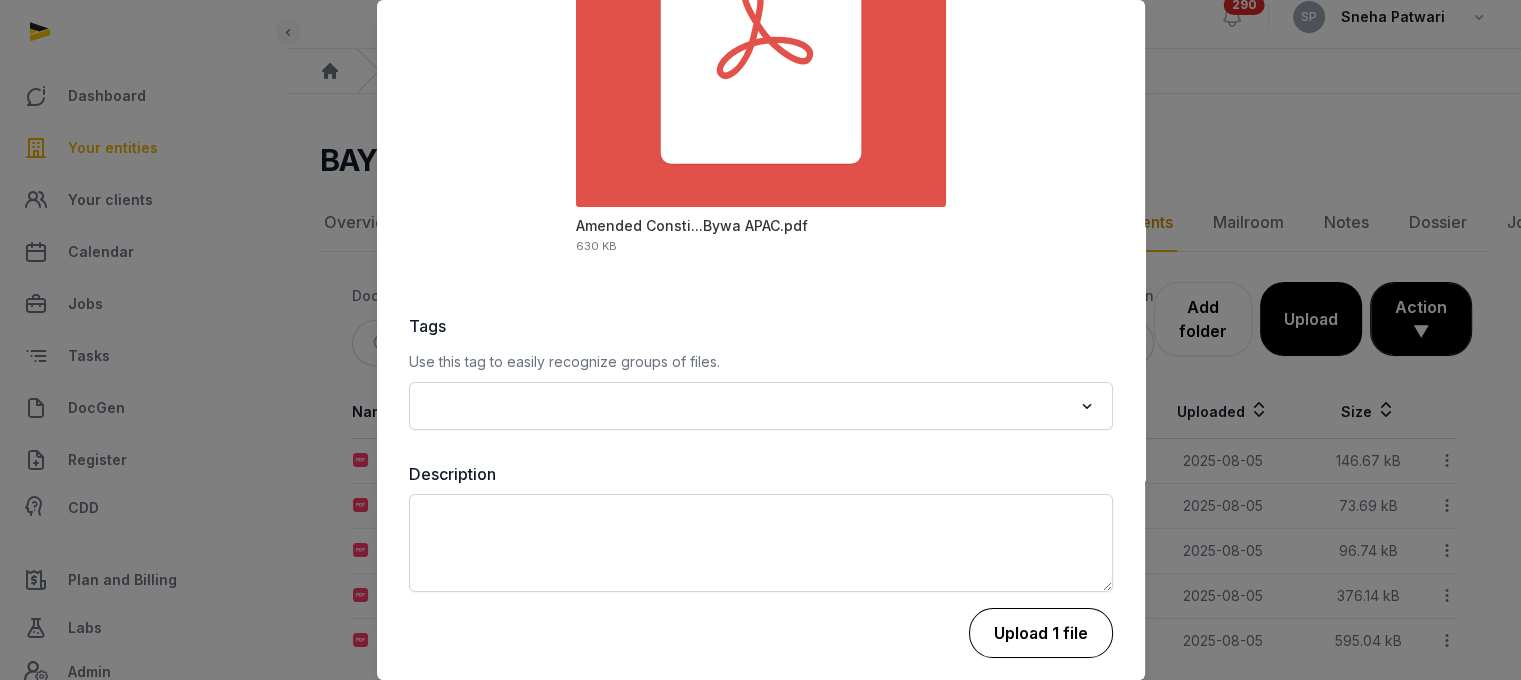 click on "Upload 1 file" at bounding box center [1041, 633] 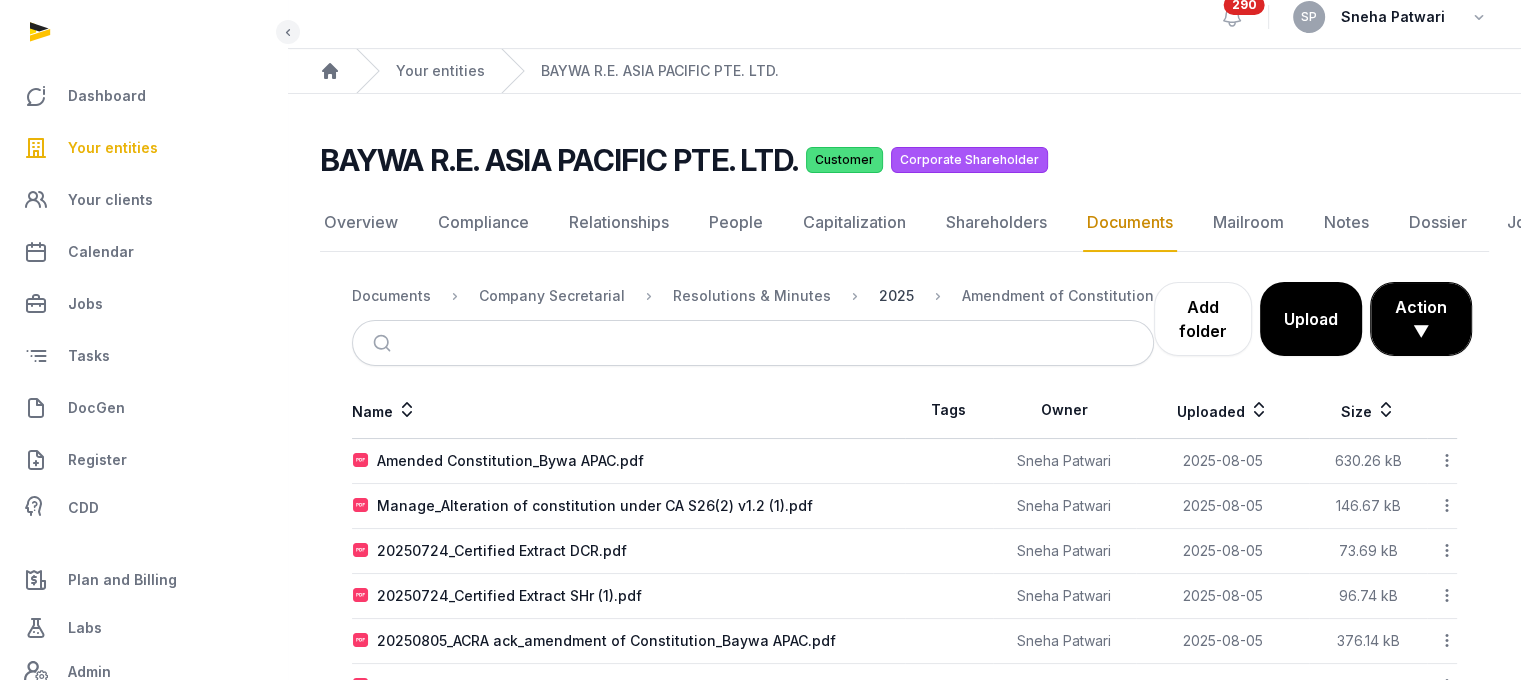 click on "2025" at bounding box center (896, 296) 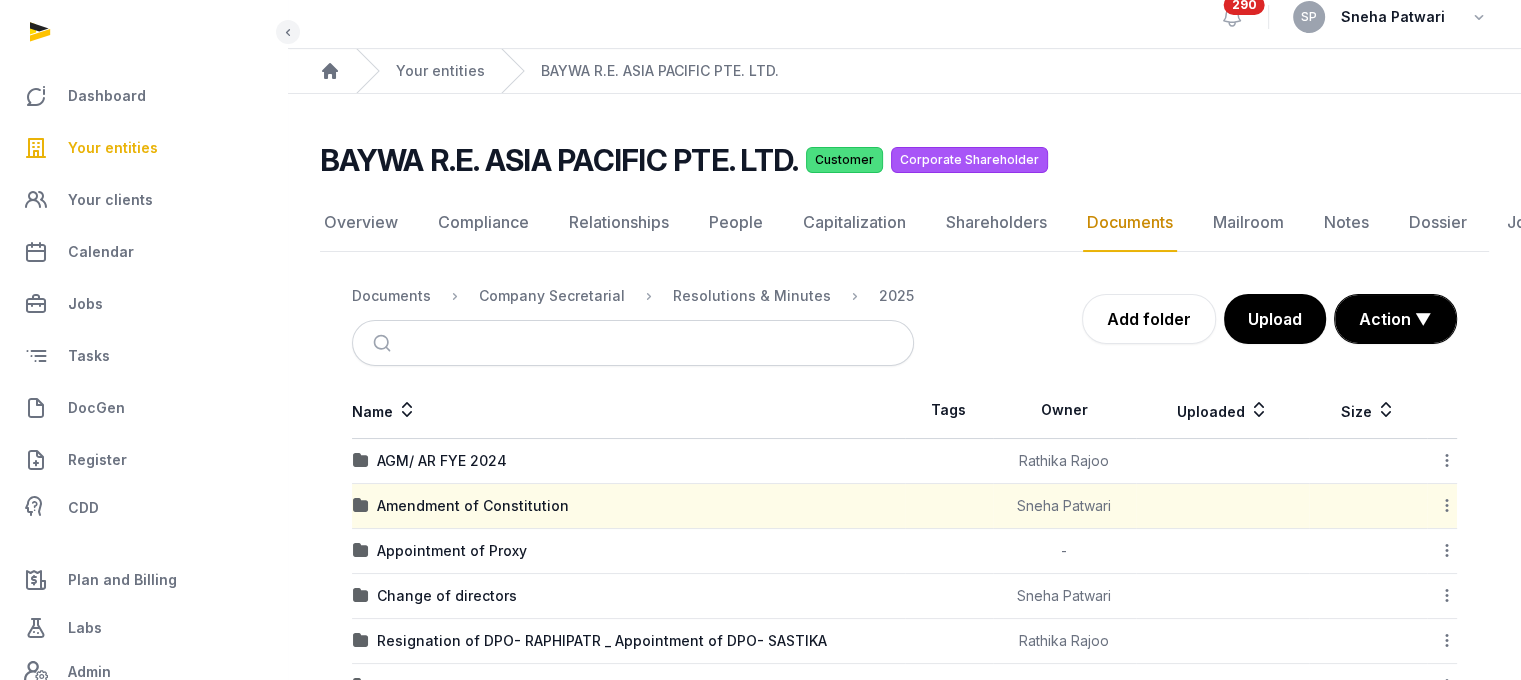 click 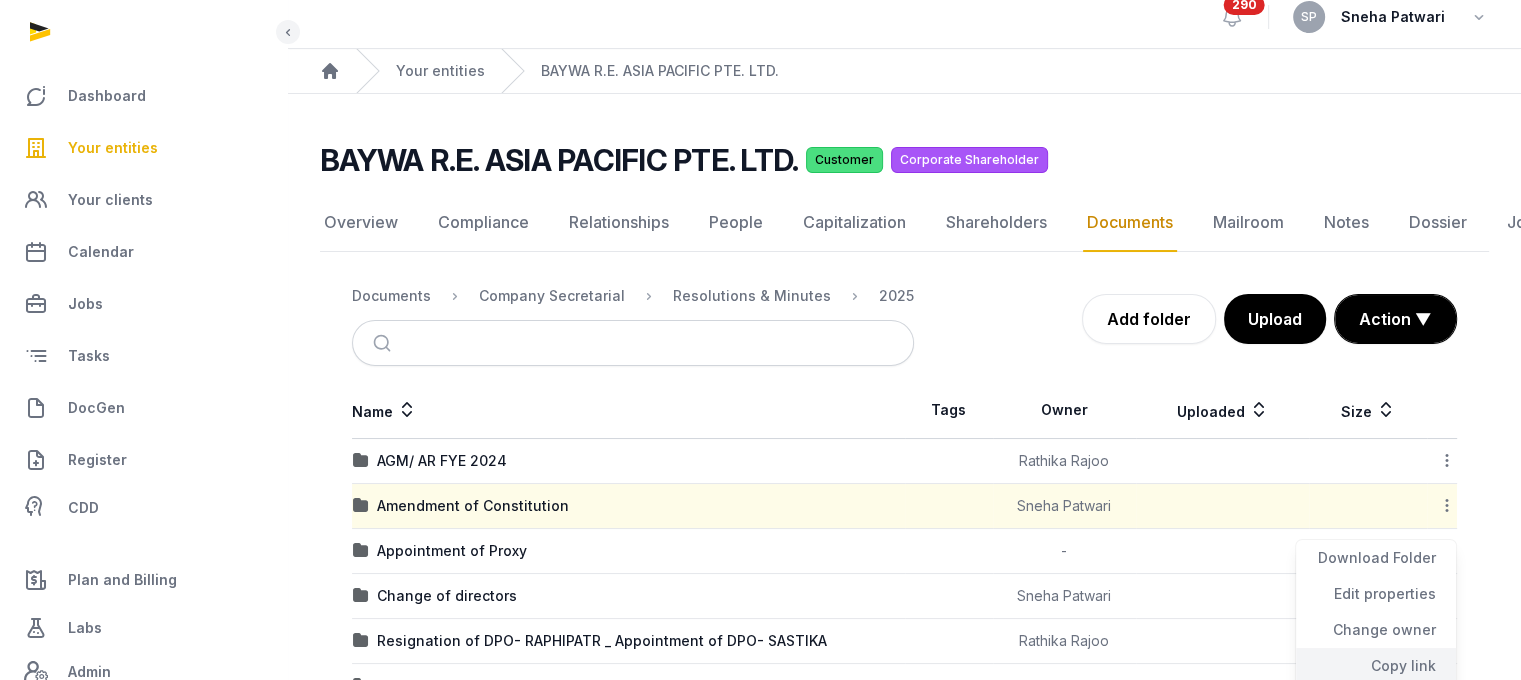 click on "Copy link" 